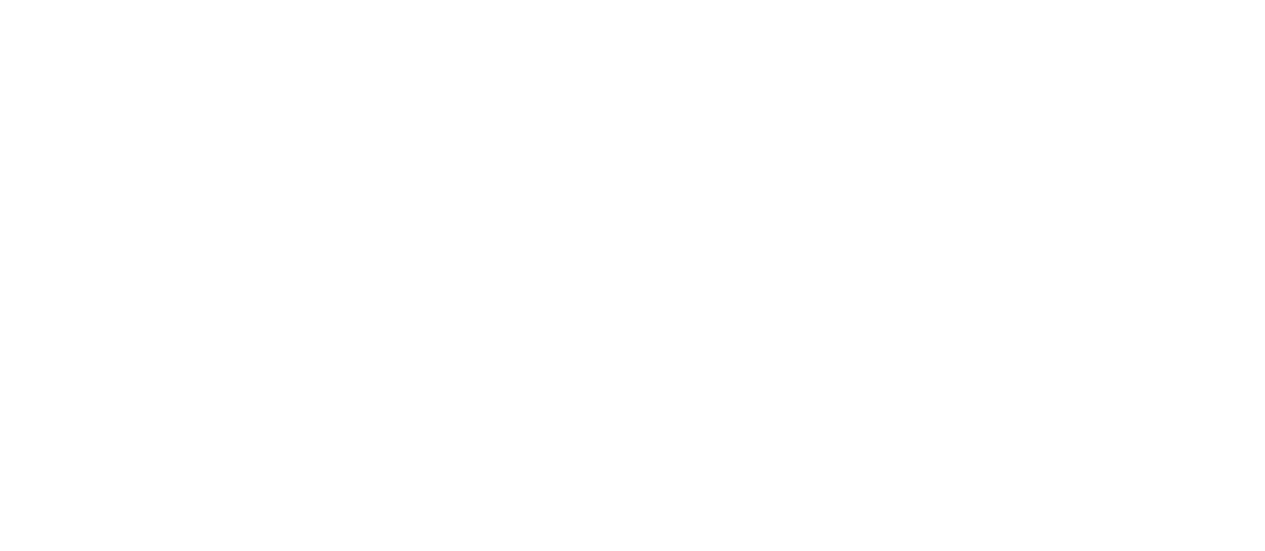 scroll, scrollTop: 0, scrollLeft: 0, axis: both 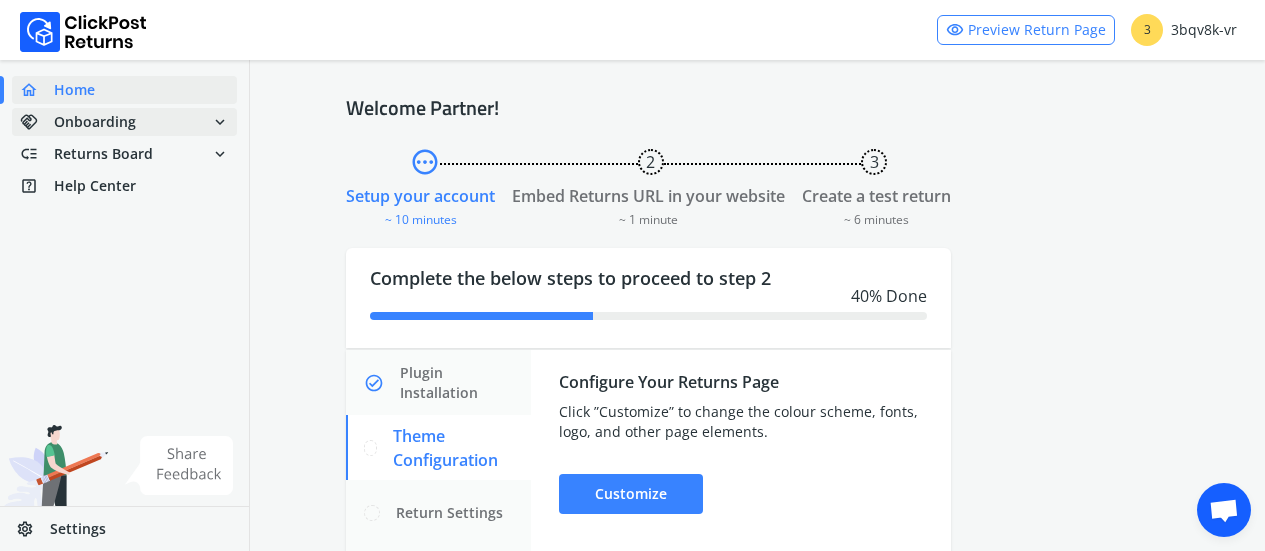 click on "handshake Onboarding expand_more" at bounding box center [124, 122] 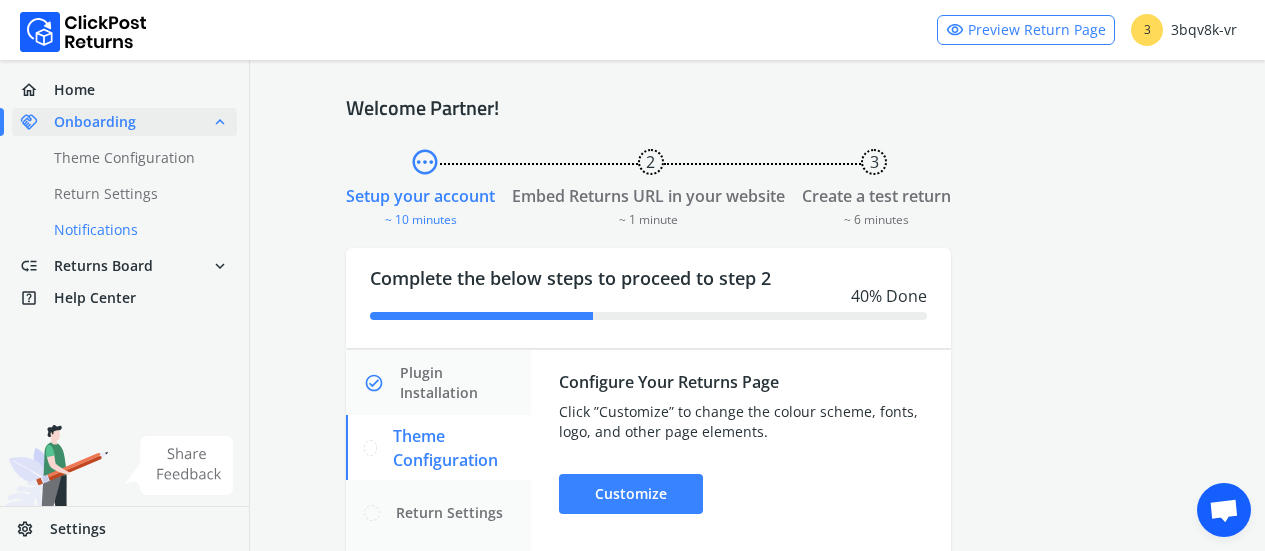 click on "done Notifications" at bounding box center [136, 230] 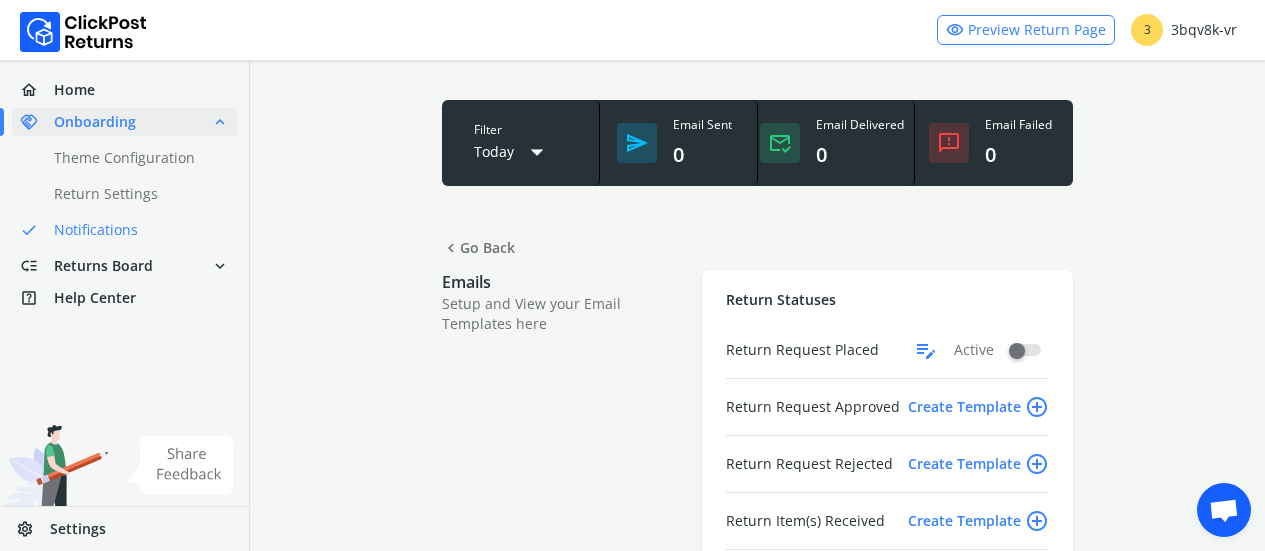 click on "Emails Setup and View your Email Templates here Return Statuses Return Request Placed edit_note Active Return Request Approved Create Template add_circle_outline Return Request Rejected Create Template add_circle_outline Return Item(s) Received Create Template add_circle_outline Return Request Closed Create Template add_circle_outline" at bounding box center [757, 448] 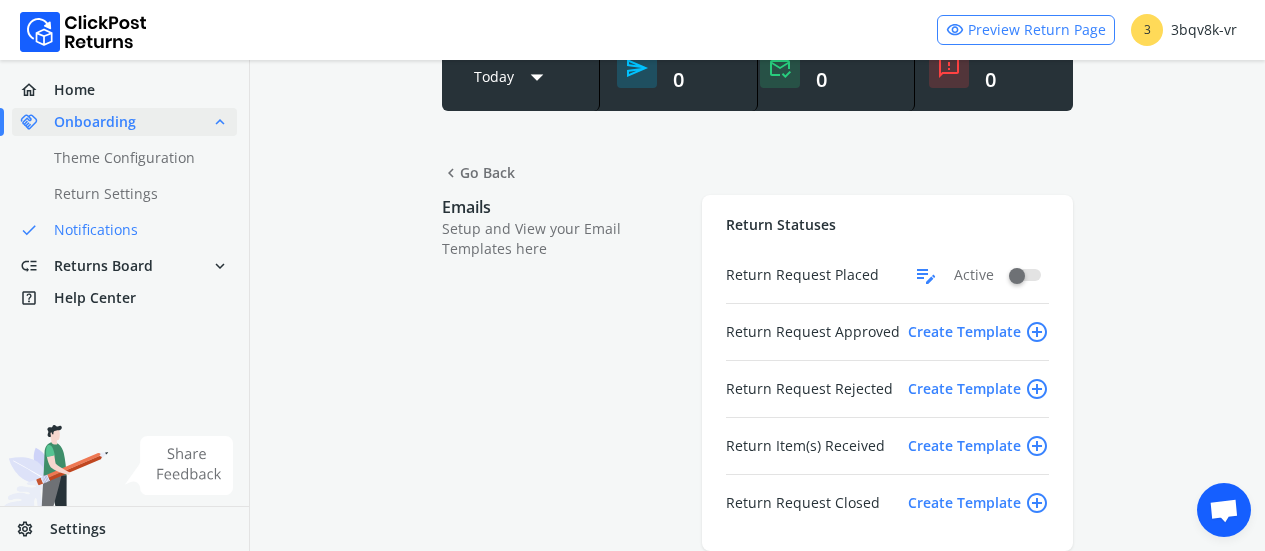 click on "Create Template add_circle_outline" at bounding box center (978, 332) 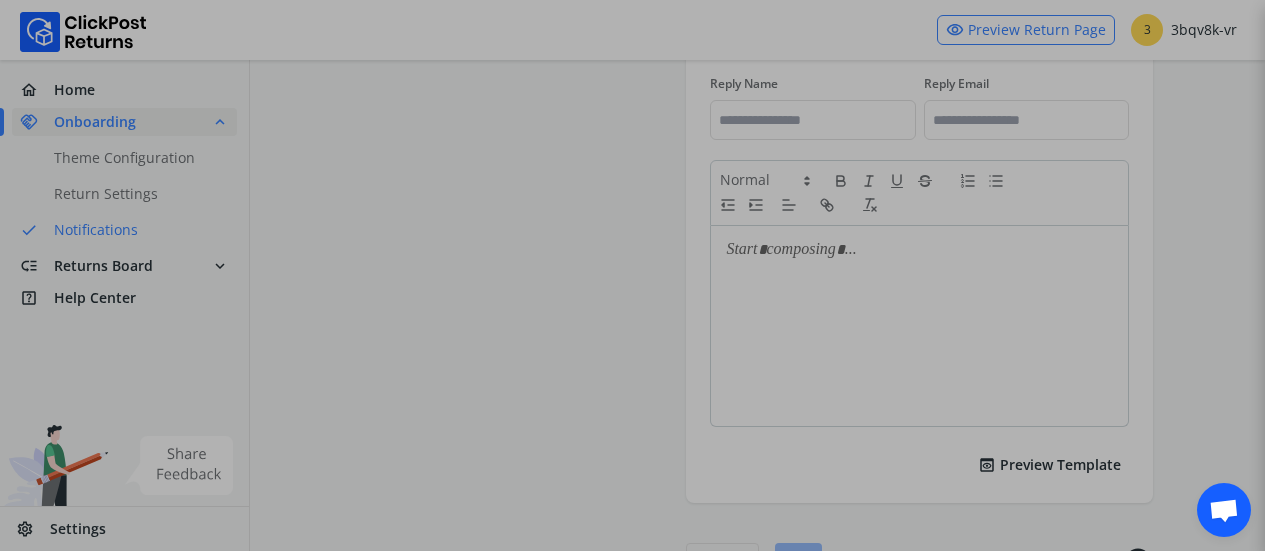 type on "**********" 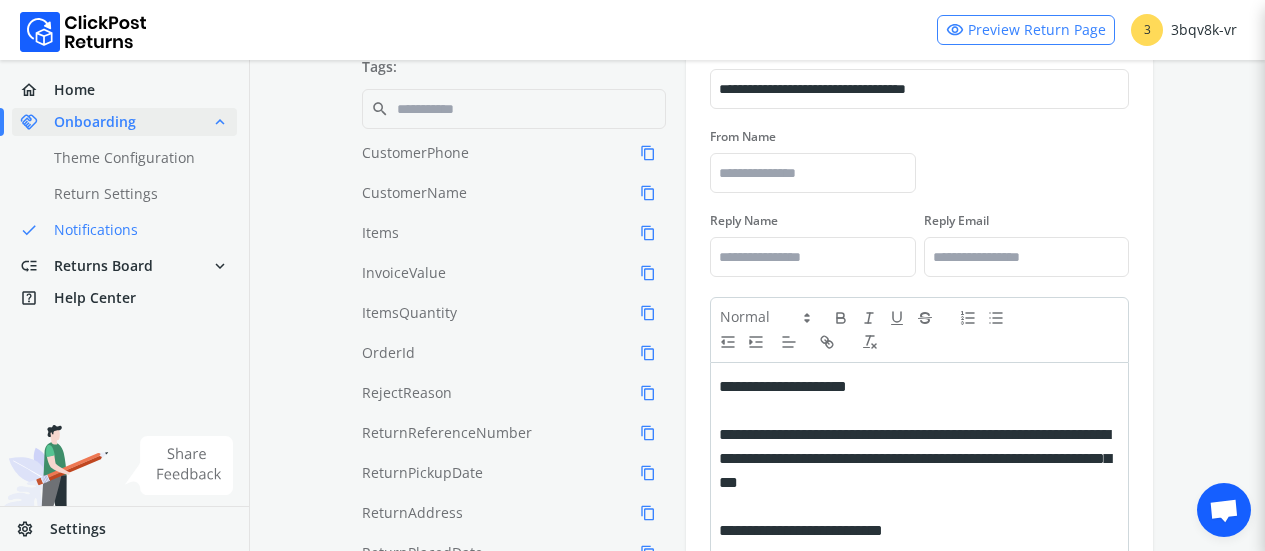 scroll, scrollTop: 322, scrollLeft: 0, axis: vertical 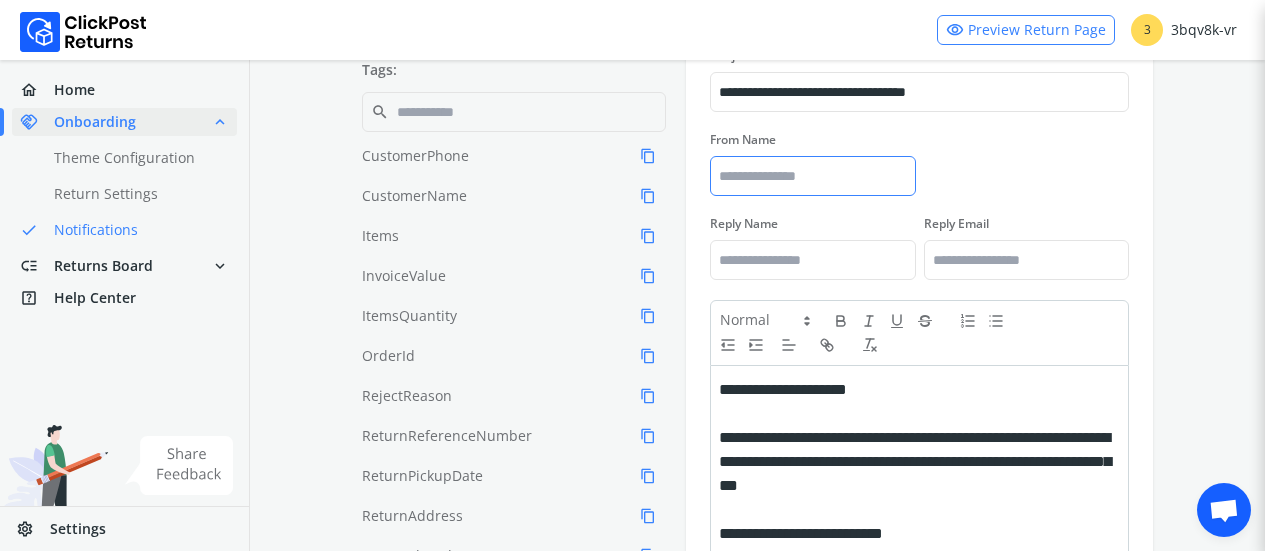click on "From Name" at bounding box center [812, 176] 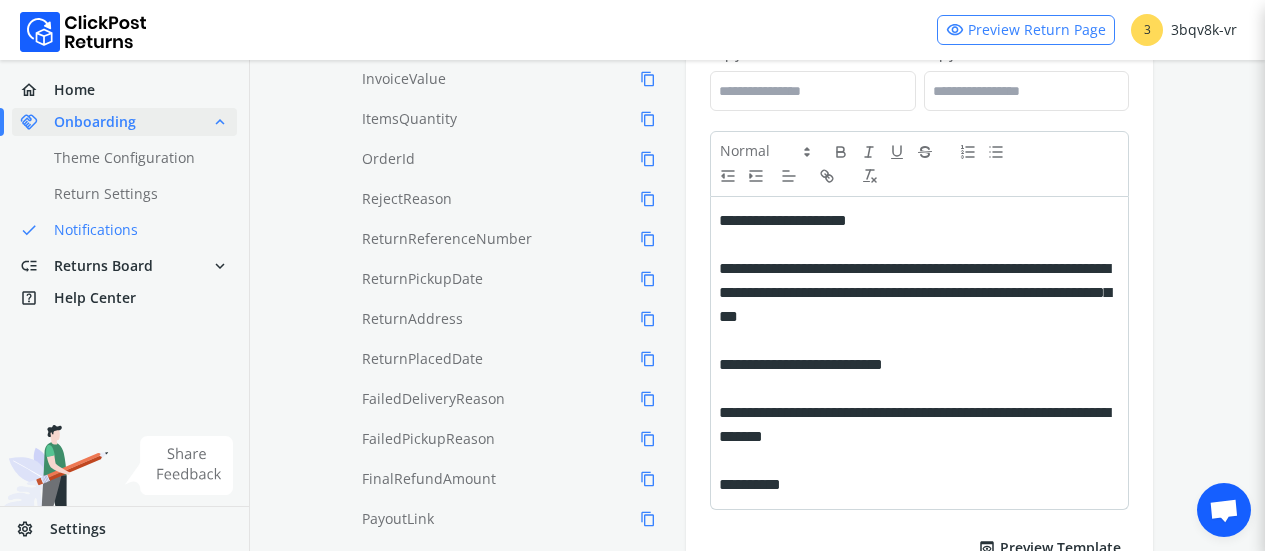 scroll, scrollTop: 499, scrollLeft: 0, axis: vertical 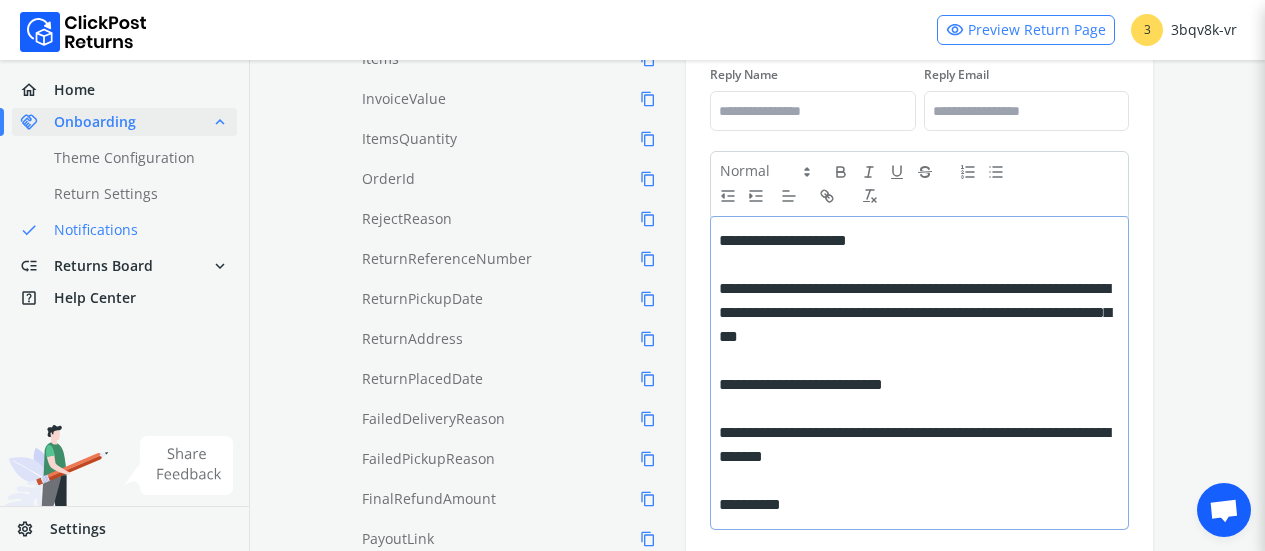 click on "**********" at bounding box center [916, 313] 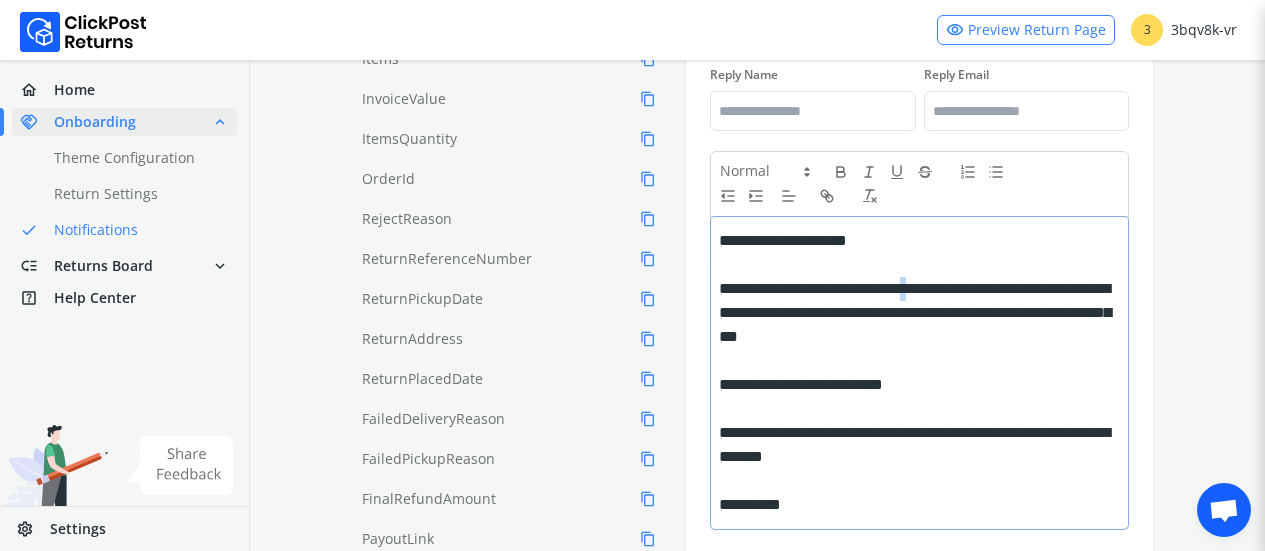 copy on "*" 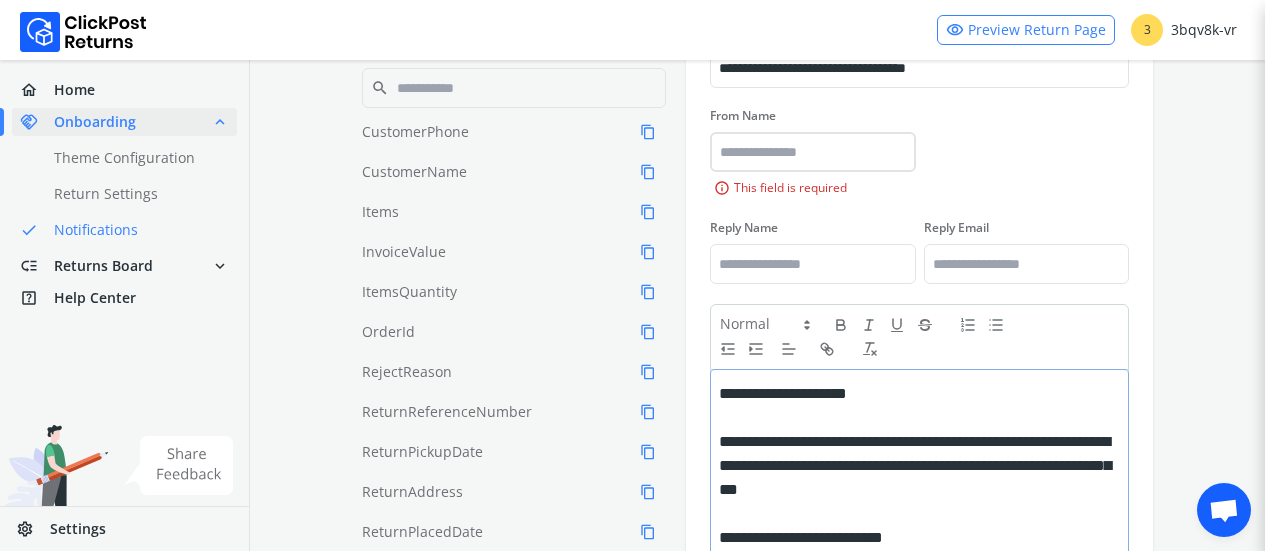 click on "**********" at bounding box center (916, 538) 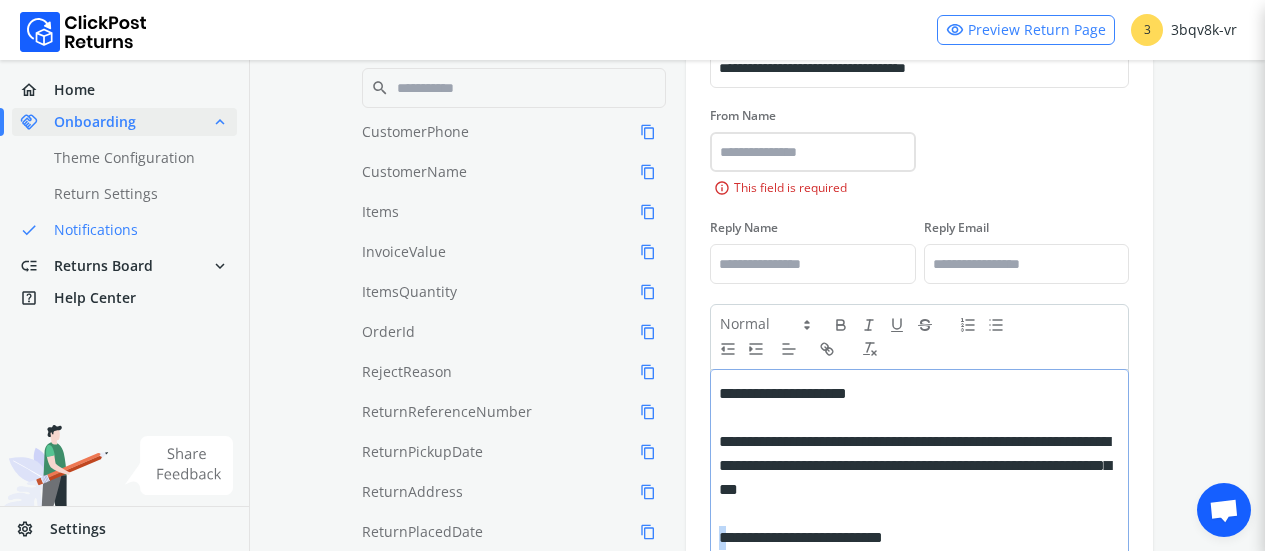 copy on "*" 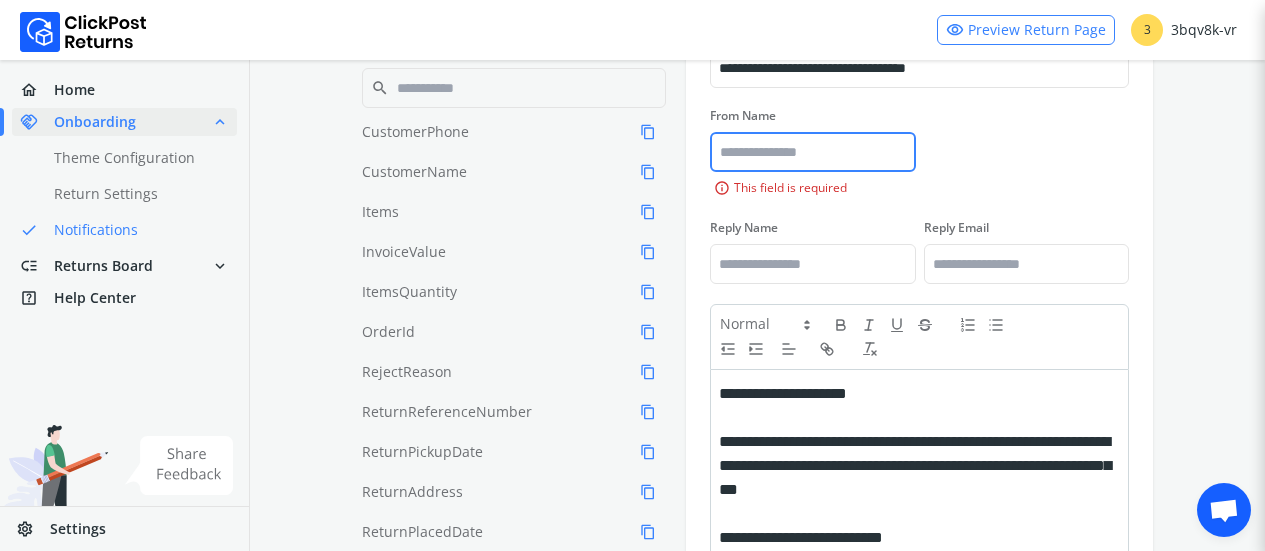 paste on "*" 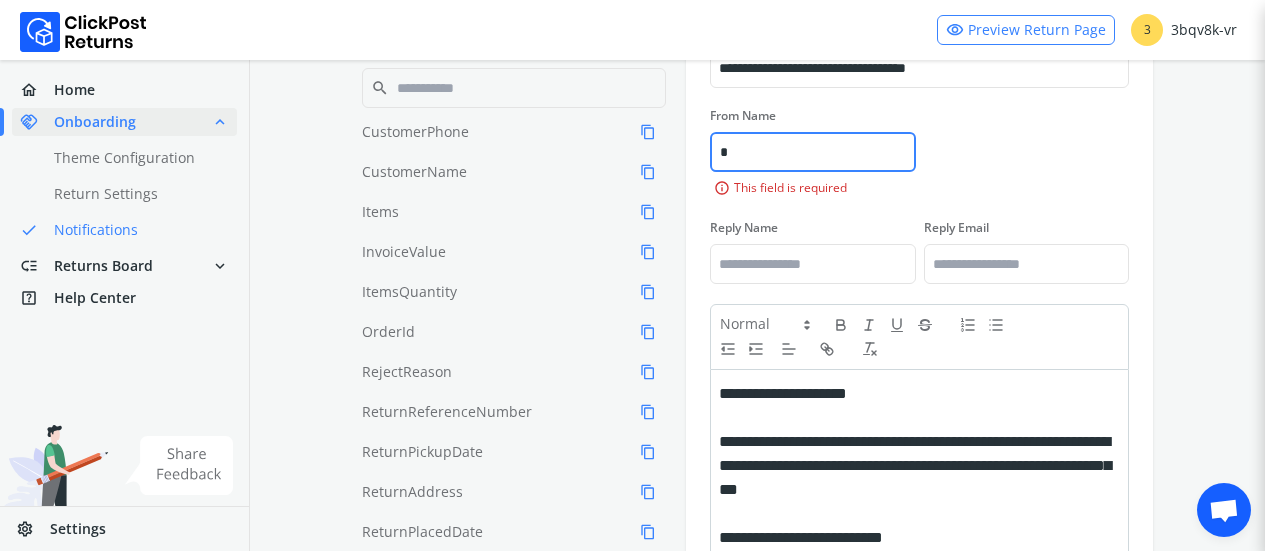 click on "*" at bounding box center (812, 152) 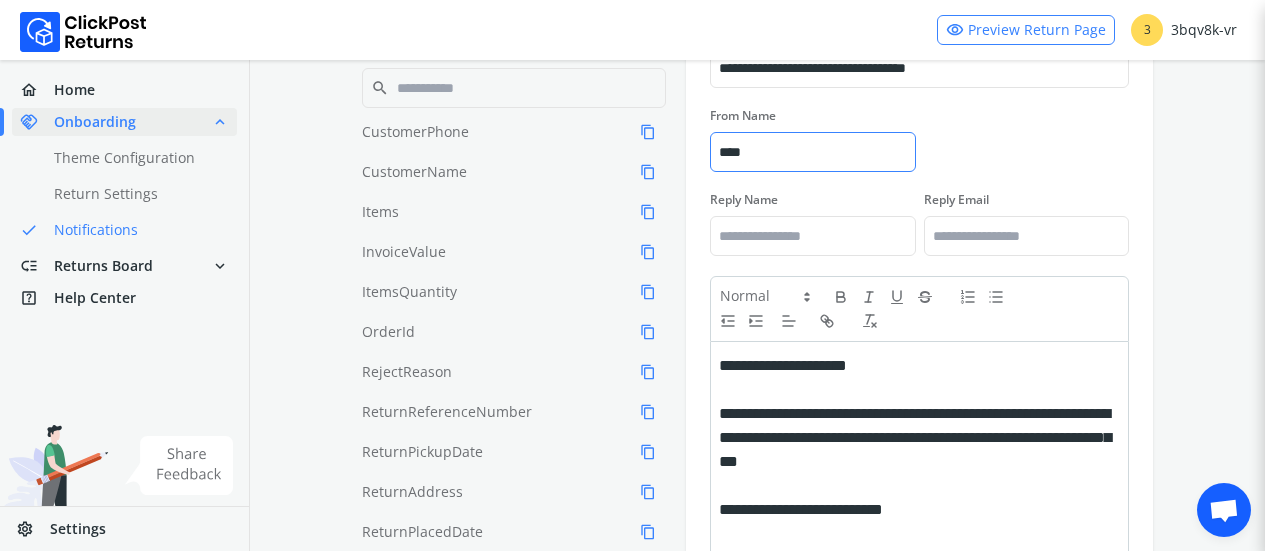 paste on "*" 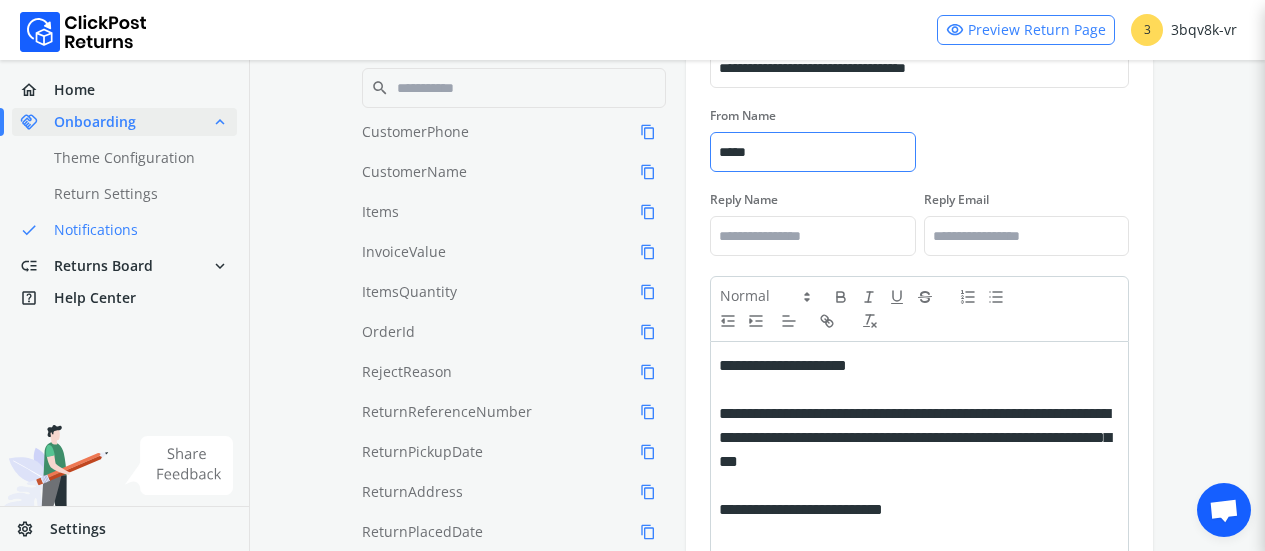 scroll, scrollTop: 674, scrollLeft: 0, axis: vertical 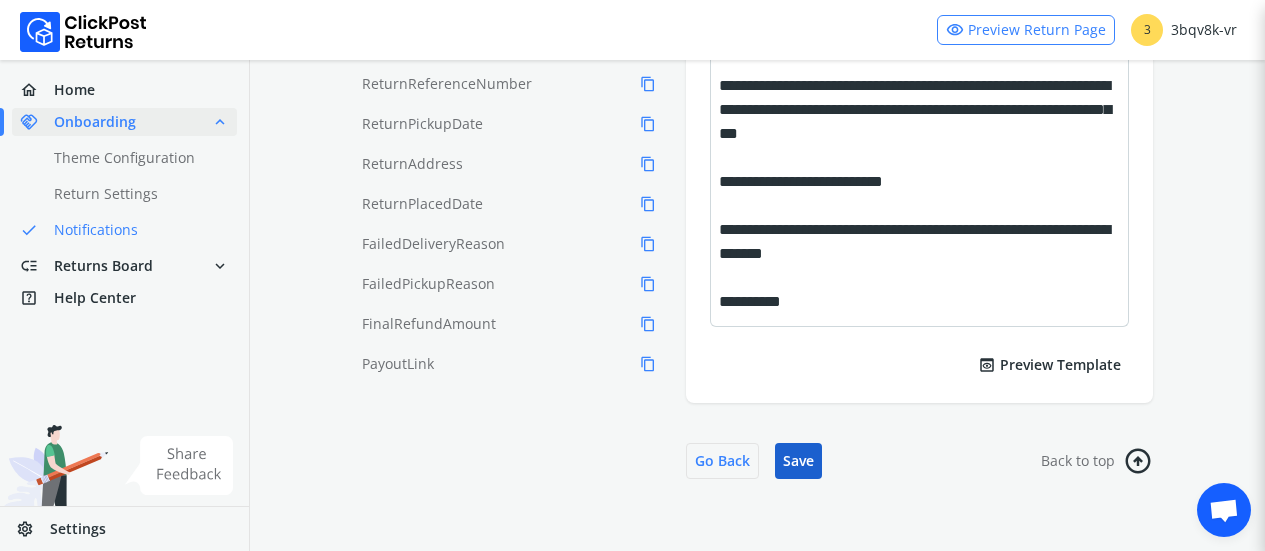 type on "*****" 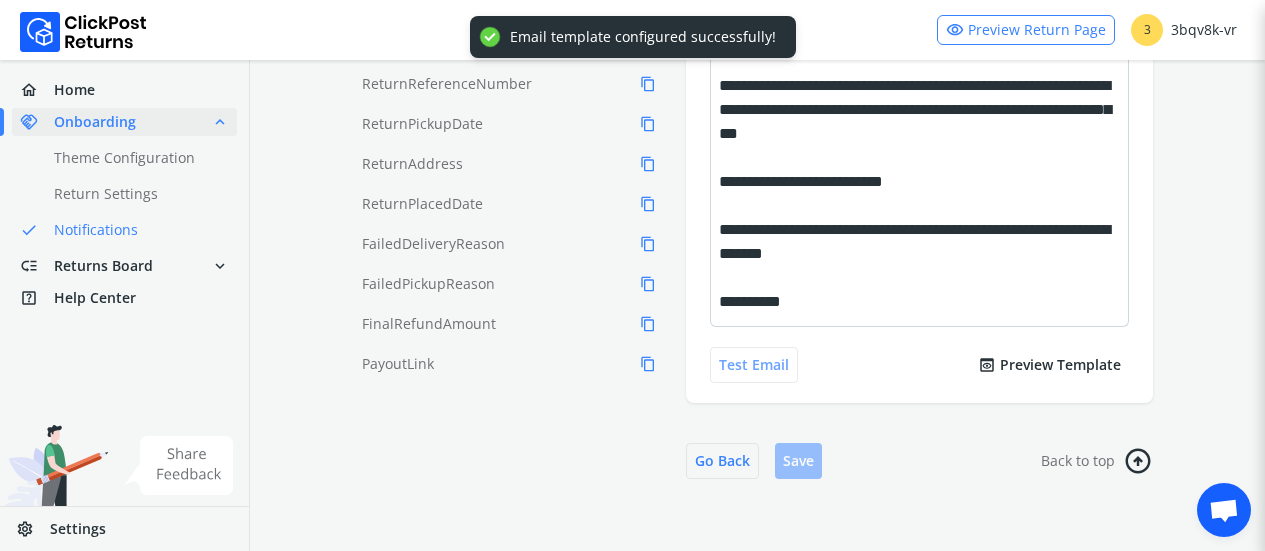 click on "Test Email" at bounding box center (754, 365) 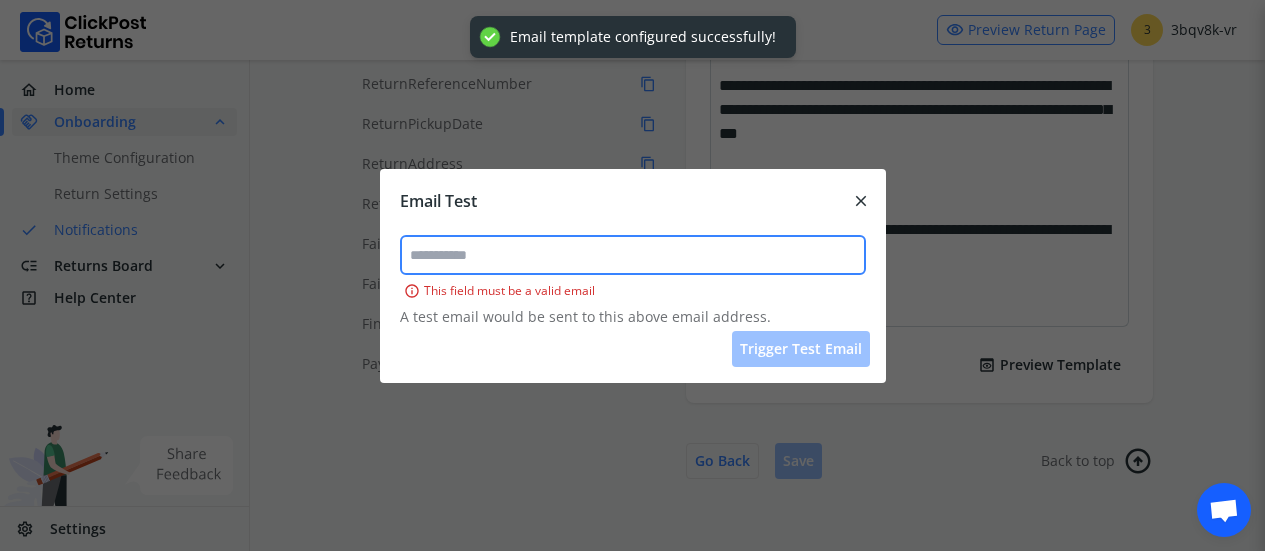 click at bounding box center [633, 255] 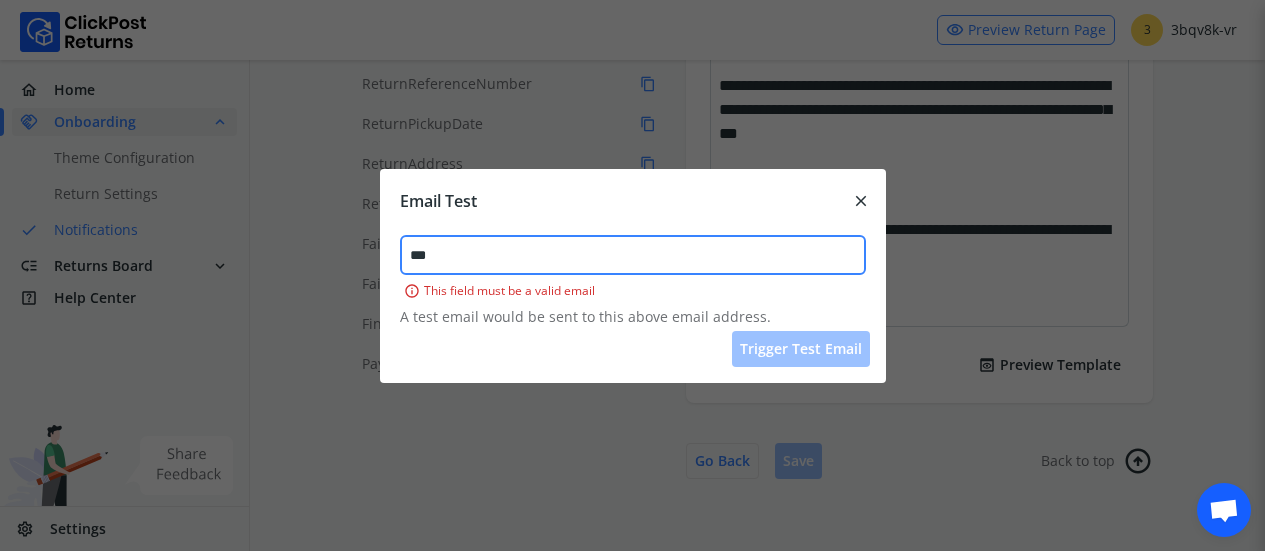 paste on "**********" 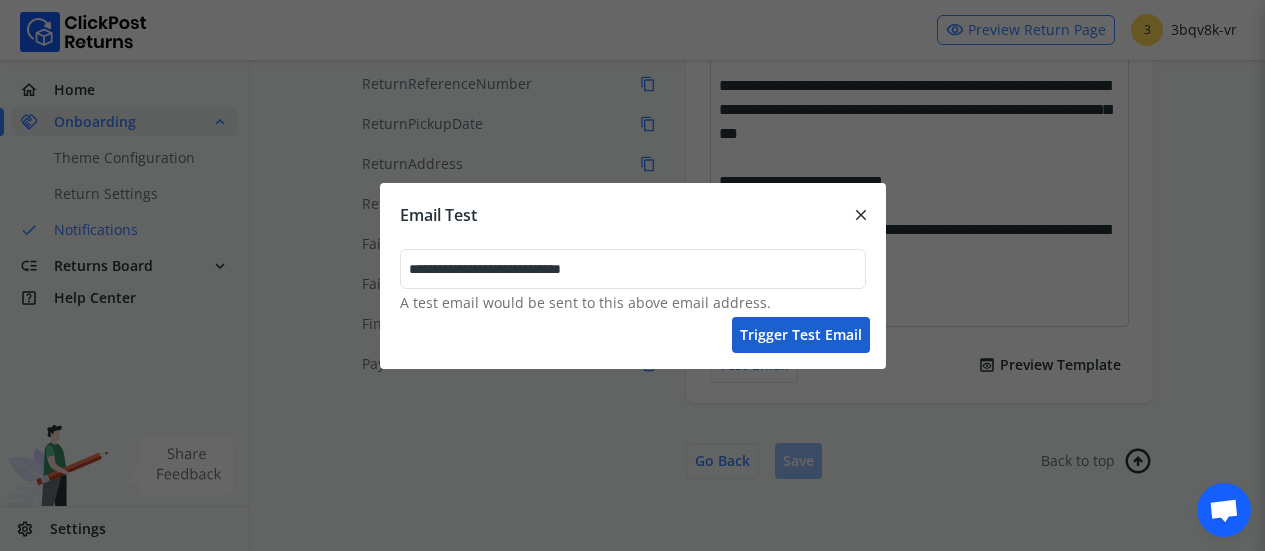 type on "**********" 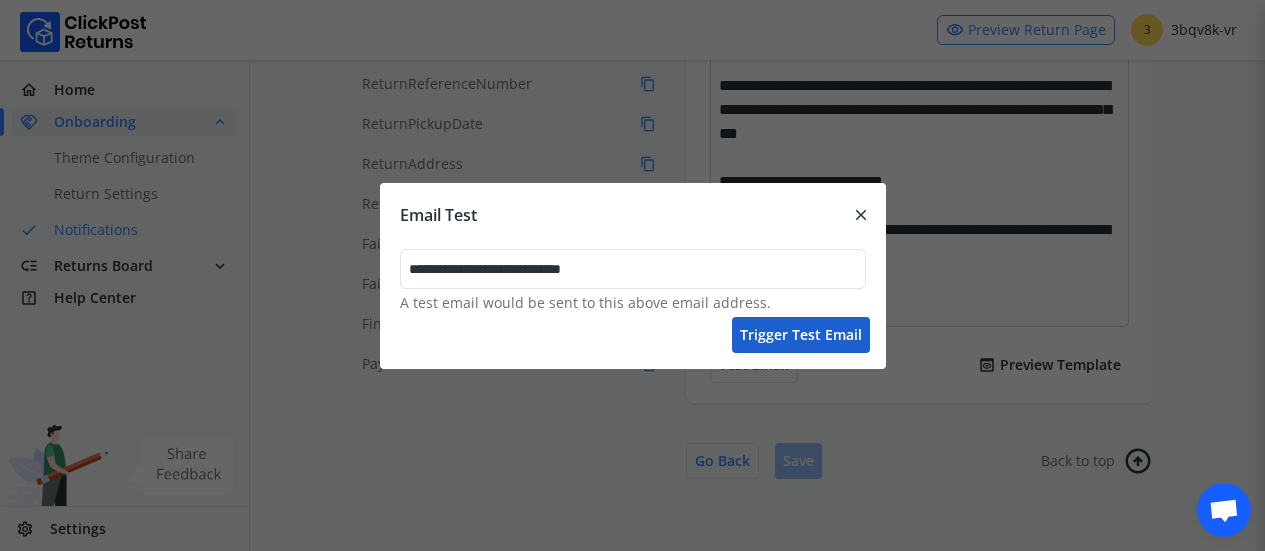 click on "Trigger test email" at bounding box center [801, 335] 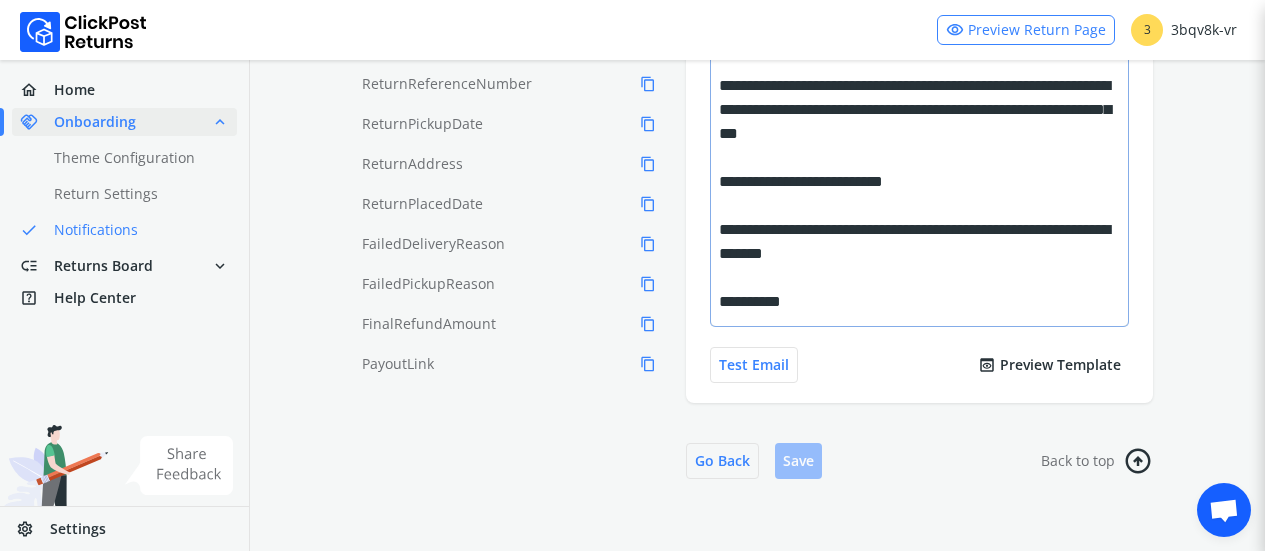 click at bounding box center (916, 206) 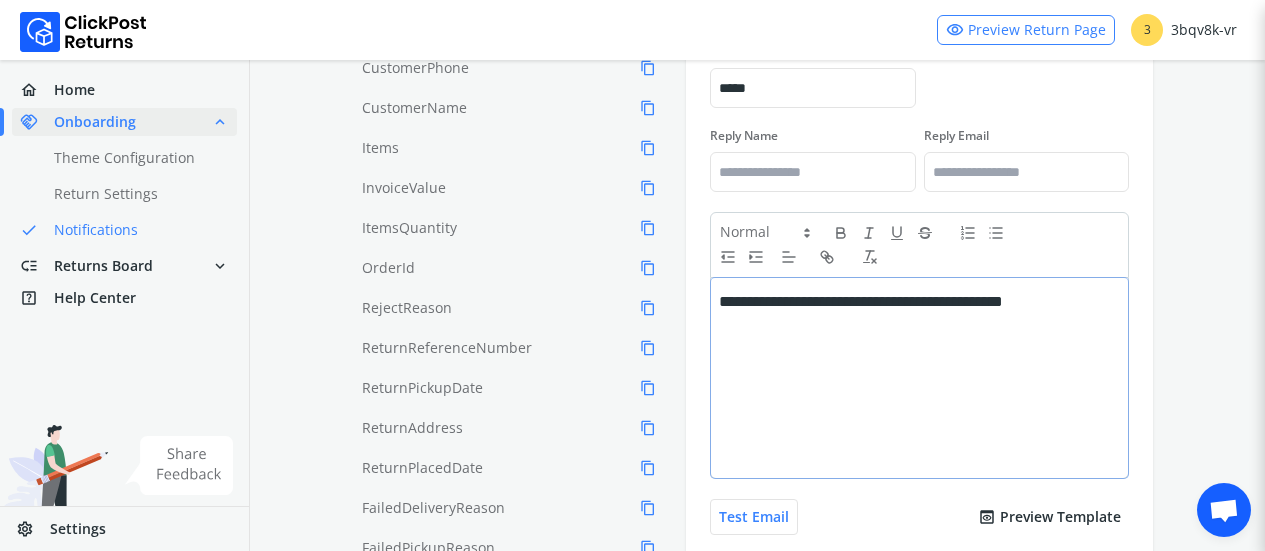 scroll, scrollTop: 395, scrollLeft: 0, axis: vertical 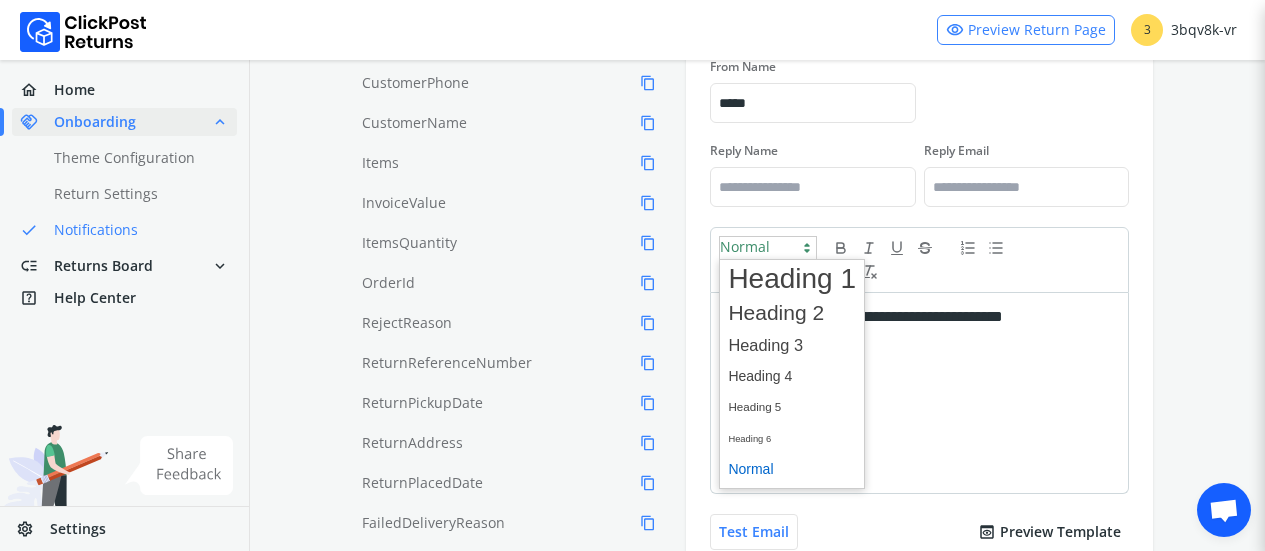 click at bounding box center (768, 248) 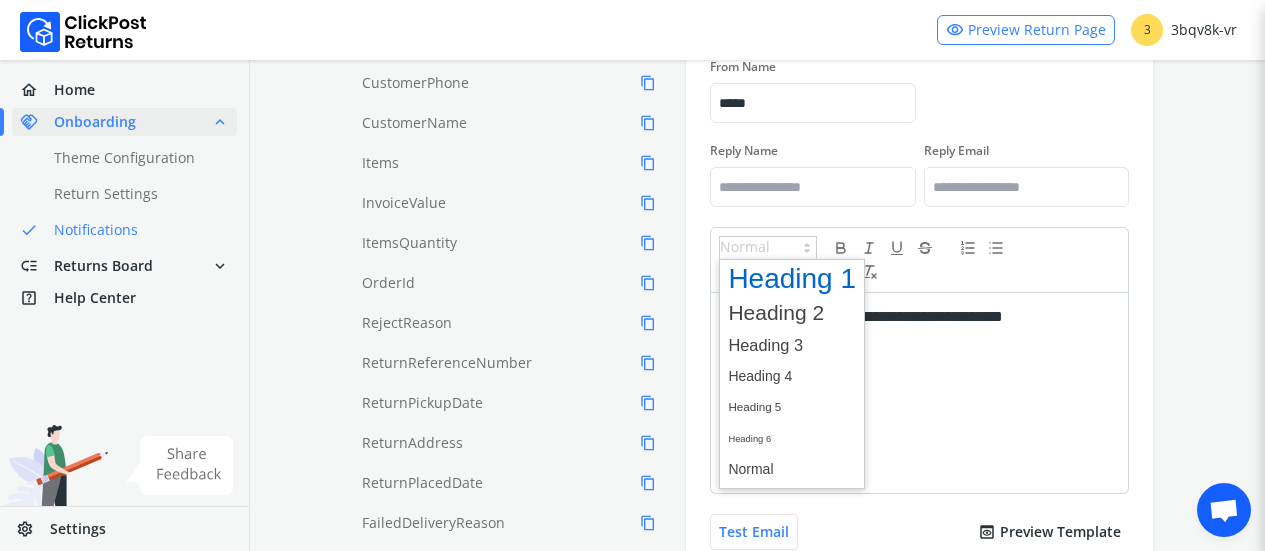 click at bounding box center (792, 281) 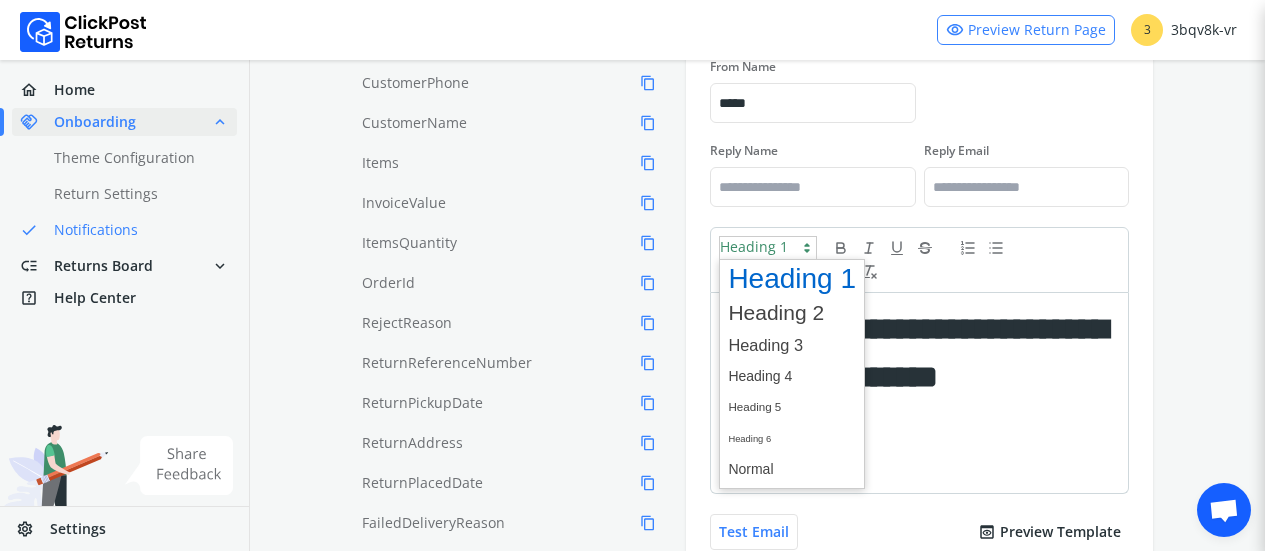 click at bounding box center [768, 248] 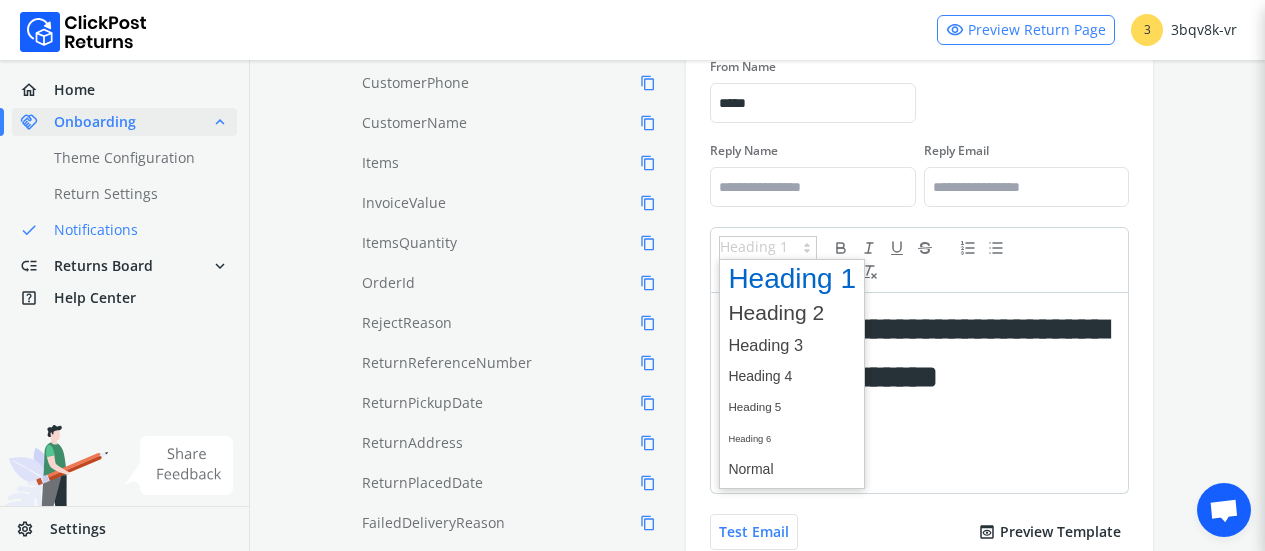 click at bounding box center [792, 281] 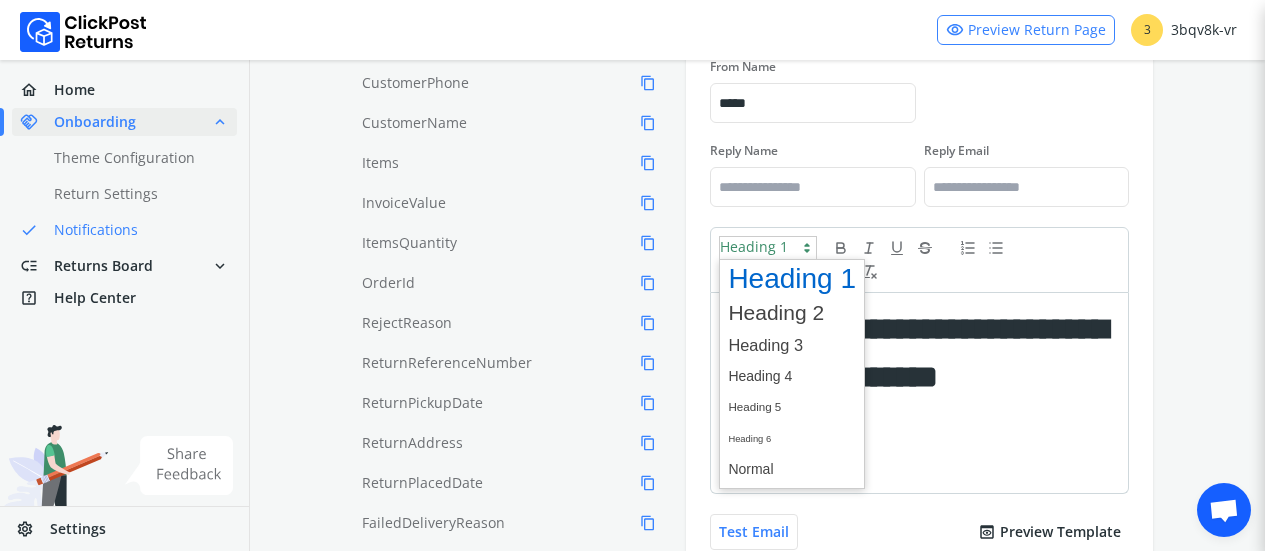 click at bounding box center [768, 248] 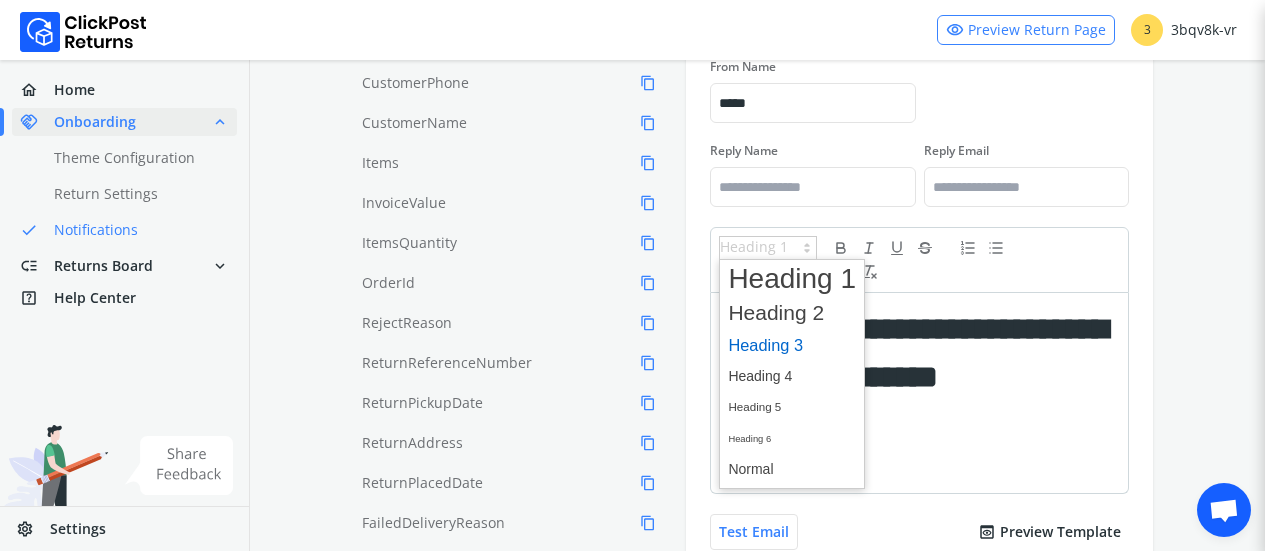click at bounding box center (792, 345) 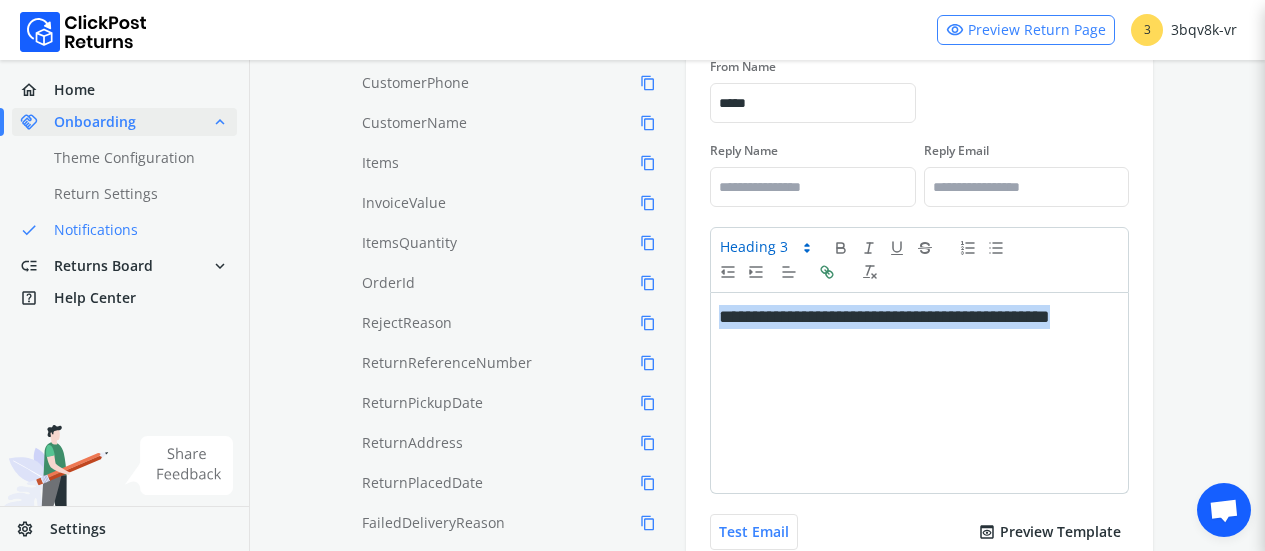 click 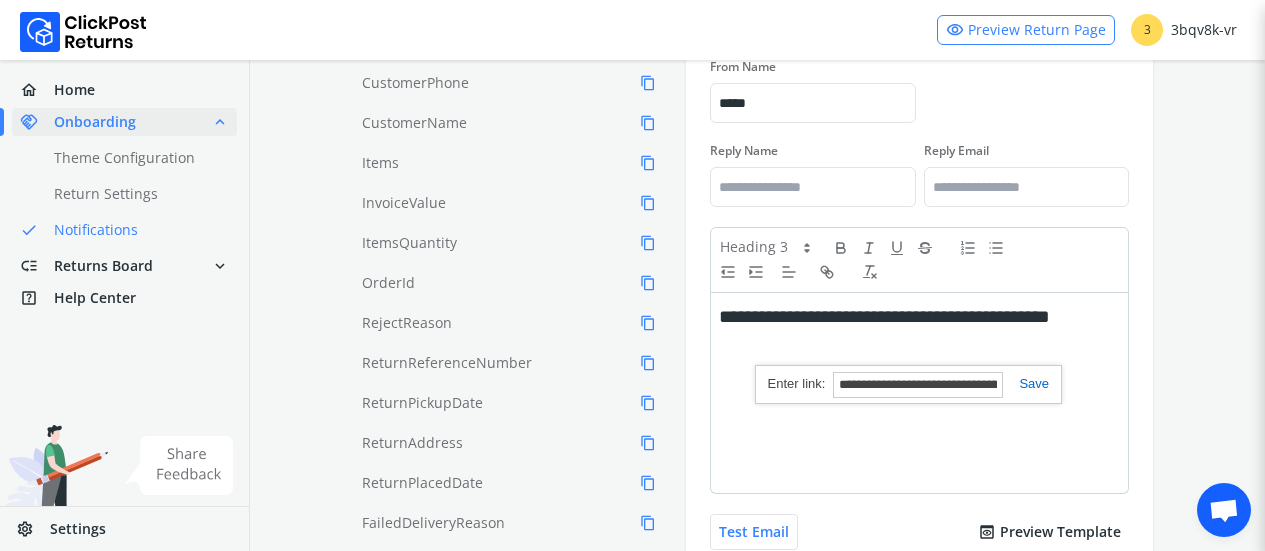 paste 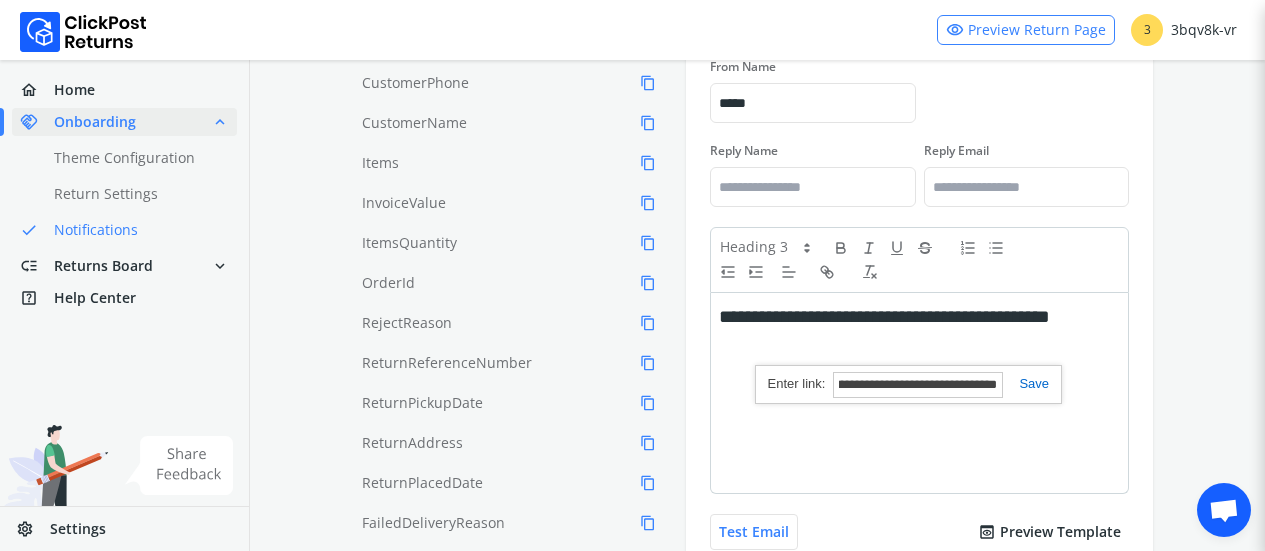 scroll, scrollTop: 0, scrollLeft: 0, axis: both 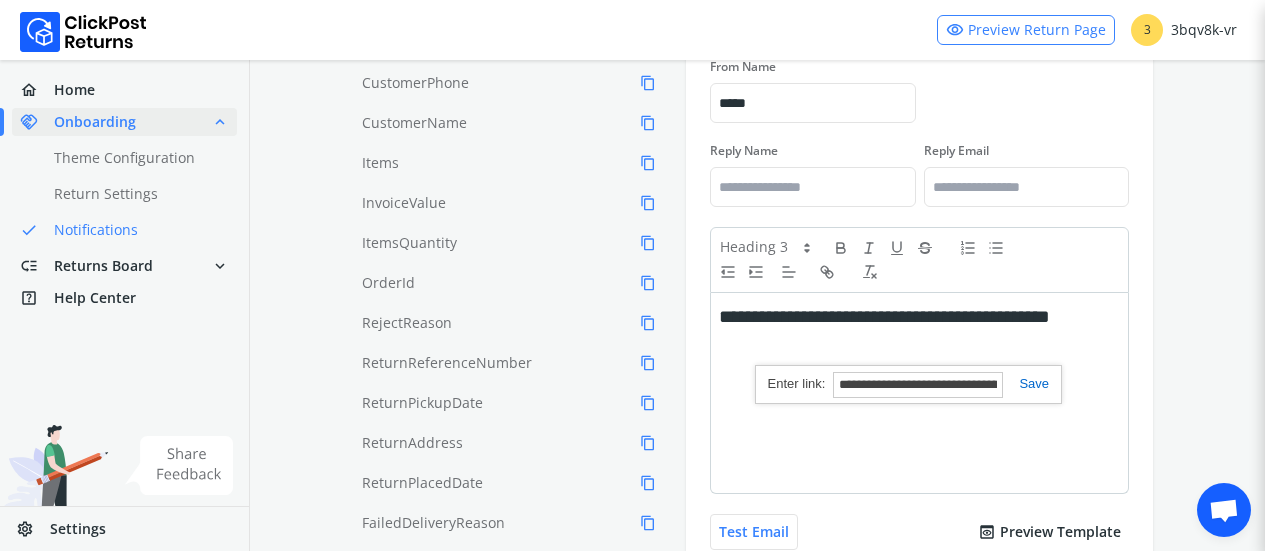 type on "**********" 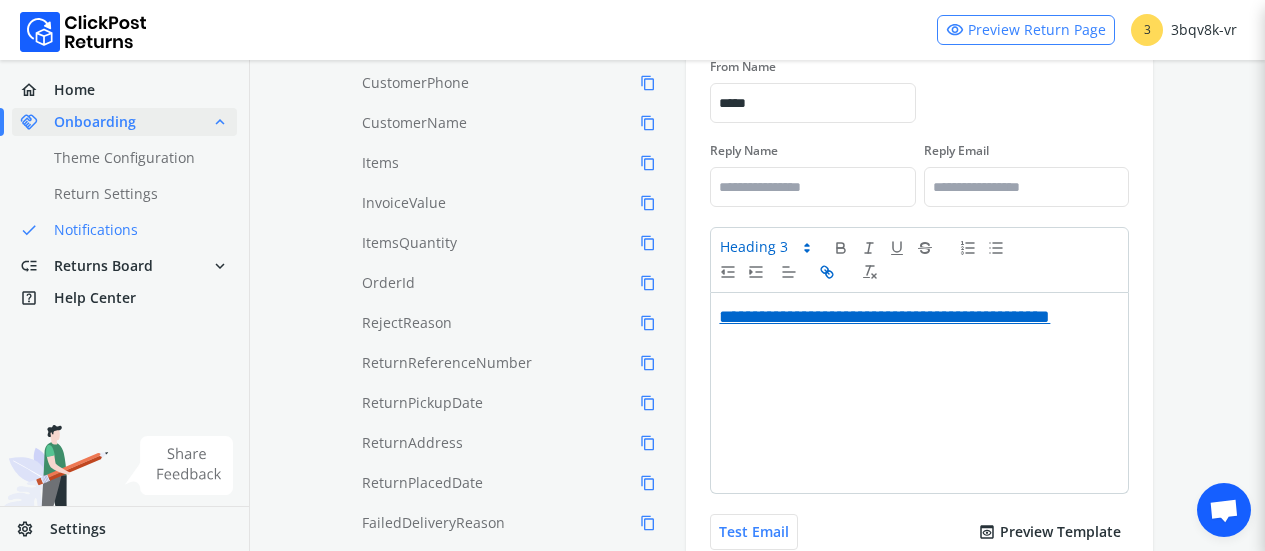 click on "chevron_left Go Back preview Preview Edit Notification Template Type You can input your custom HTML template (coming soon) or use the WYSIWYG editor to create your email template. Tags can be copied and used in your email template to provide a more user friendly experience. Rich Text Use our Rich Text WYSIWYG editor to create your email Email Content Tags: search [PHONE] content_copy [NAME] content_copy Items content_copy InvoiceValue content_copy ItemsQuantity content_copy OrderId content_copy RejectReason content_copy ReturnReferenceNumber content_copy ReturnPickupDate content_copy ReturnAddress content_copy ReturnPlacedDate content_copy FailedDeliveryReason content_copy FailedPickupReason content_copy FinalRefundAmount content_copy PayoutLink content_copy DropStartTime content_copy DropEndTime content_copy PickupName content_copy PickupAddress content_copy [FIRST] content_copy DiscountCouponCode content_copy DropOTP content_copy ReturnOTP" at bounding box center (757, 242) 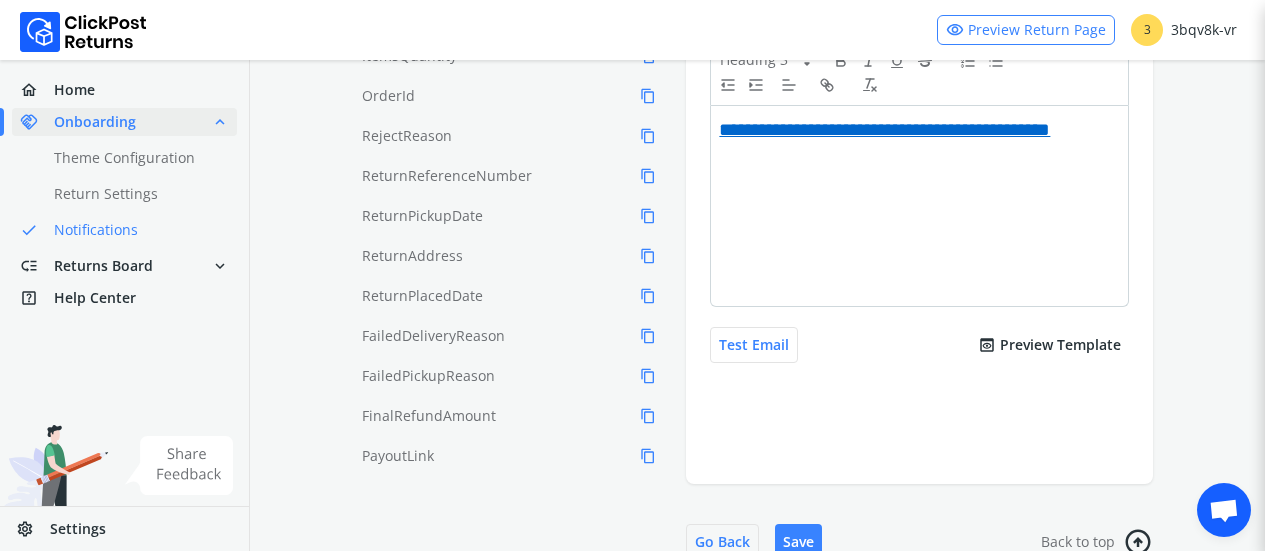 scroll, scrollTop: 602, scrollLeft: 0, axis: vertical 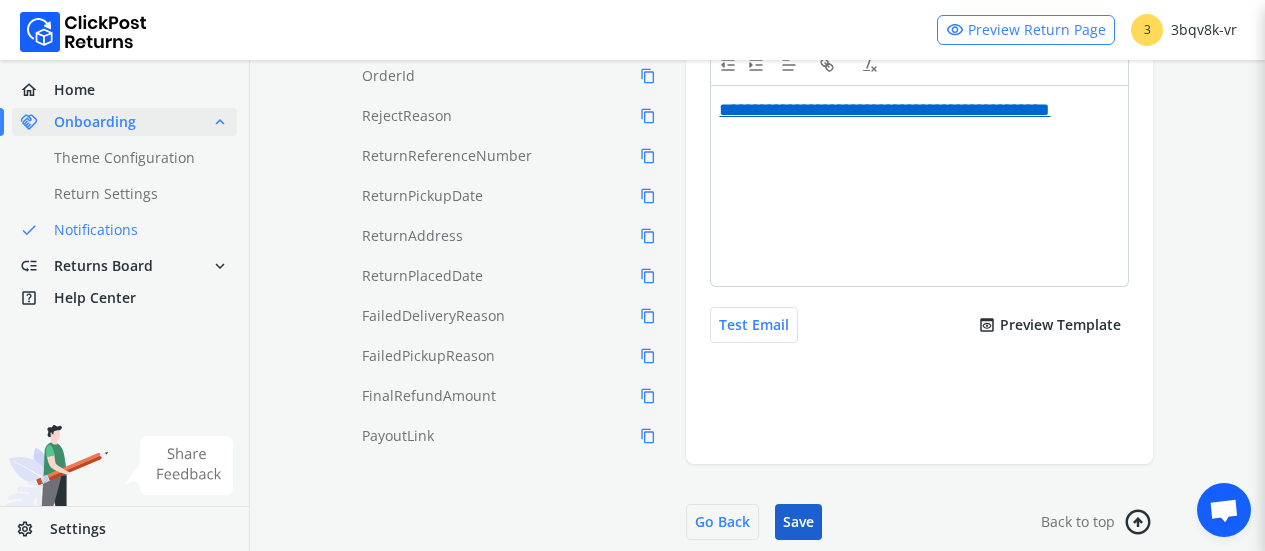 click on "Save" at bounding box center (798, 522) 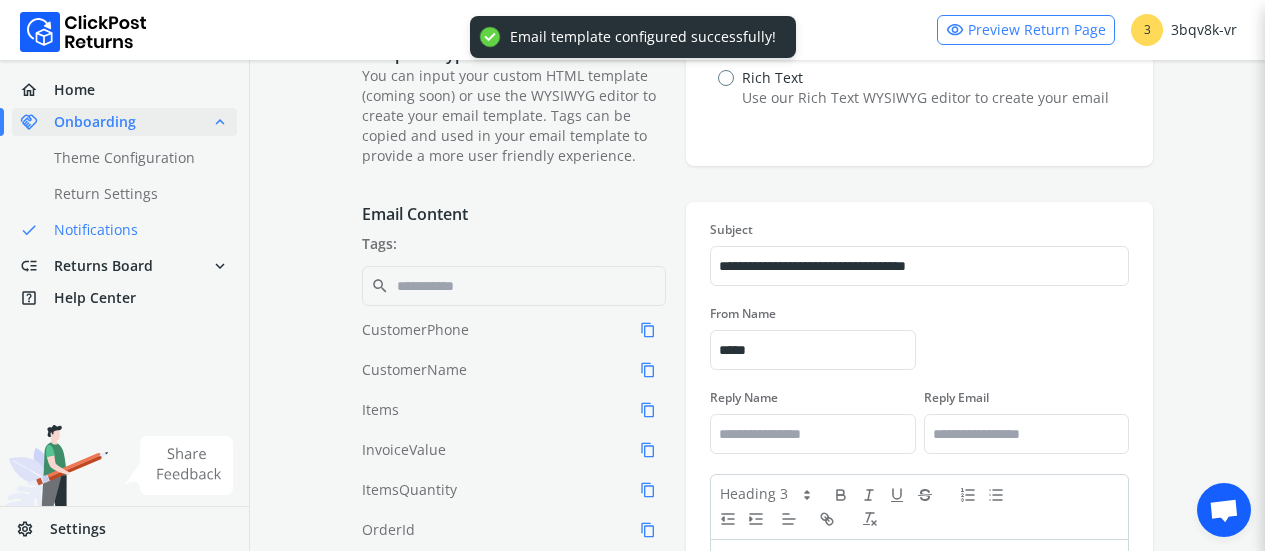 scroll, scrollTop: 120, scrollLeft: 0, axis: vertical 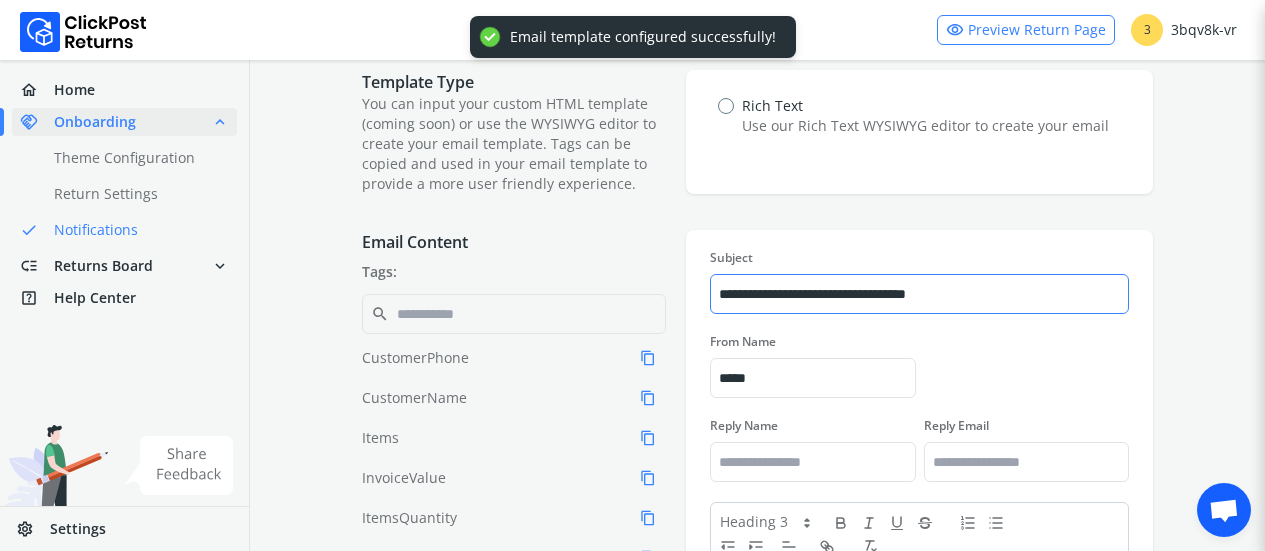 click on "**********" at bounding box center [919, 294] 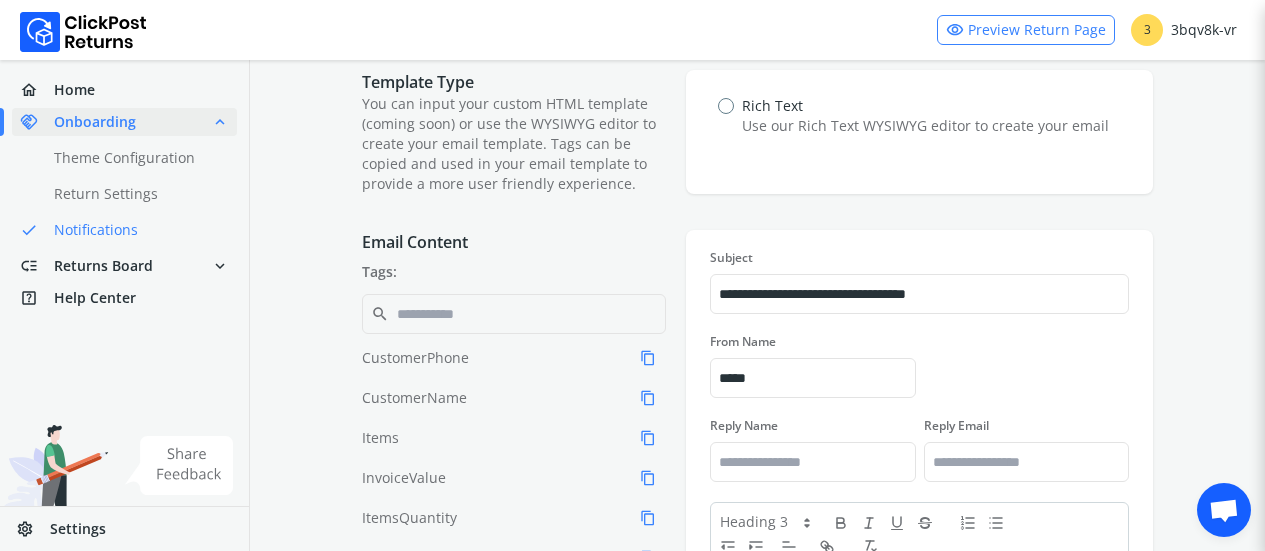 paste 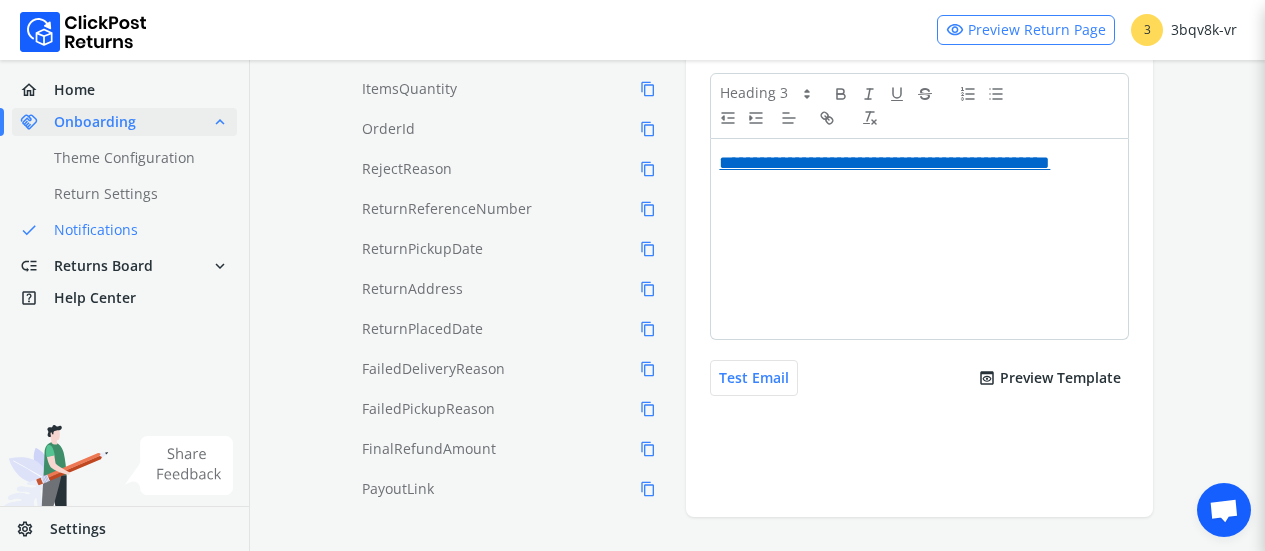 scroll, scrollTop: 602, scrollLeft: 0, axis: vertical 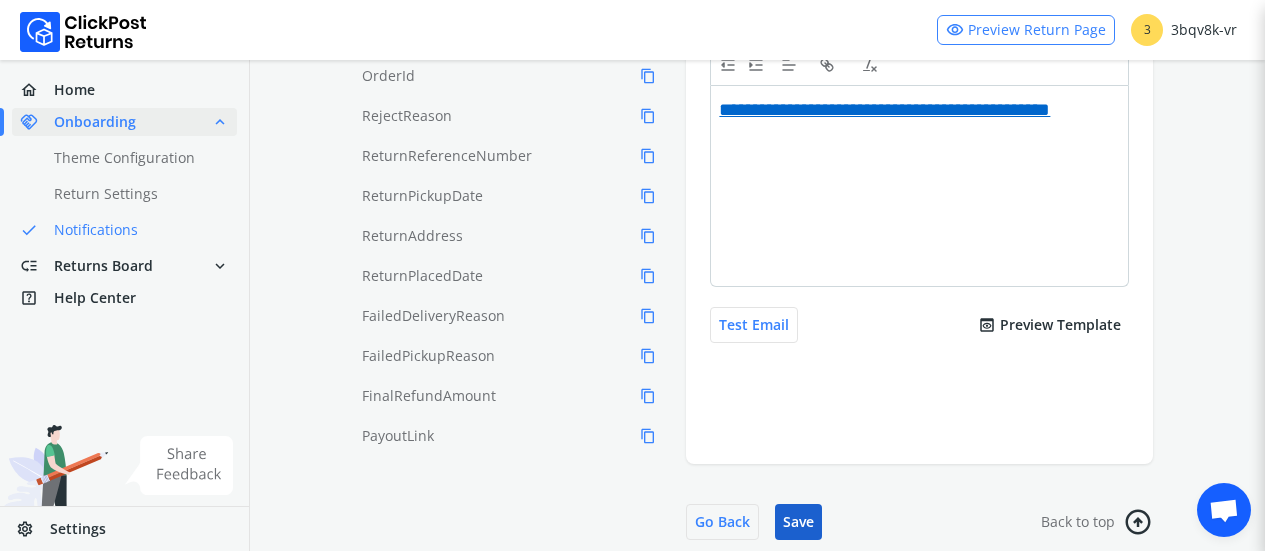 type on "**********" 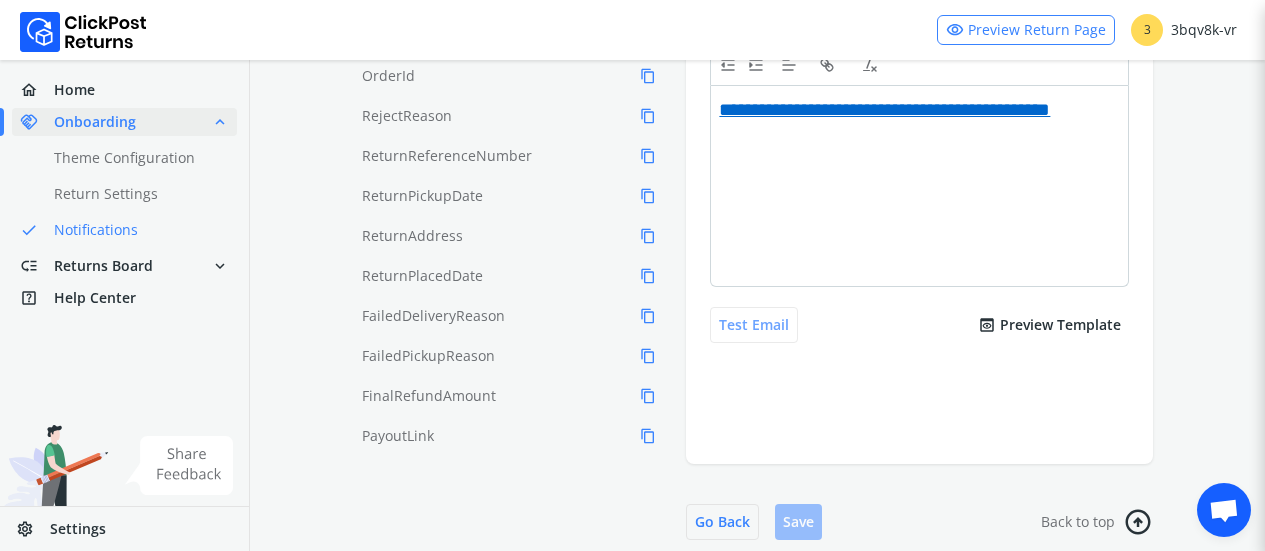 click on "Test Email" at bounding box center [754, 325] 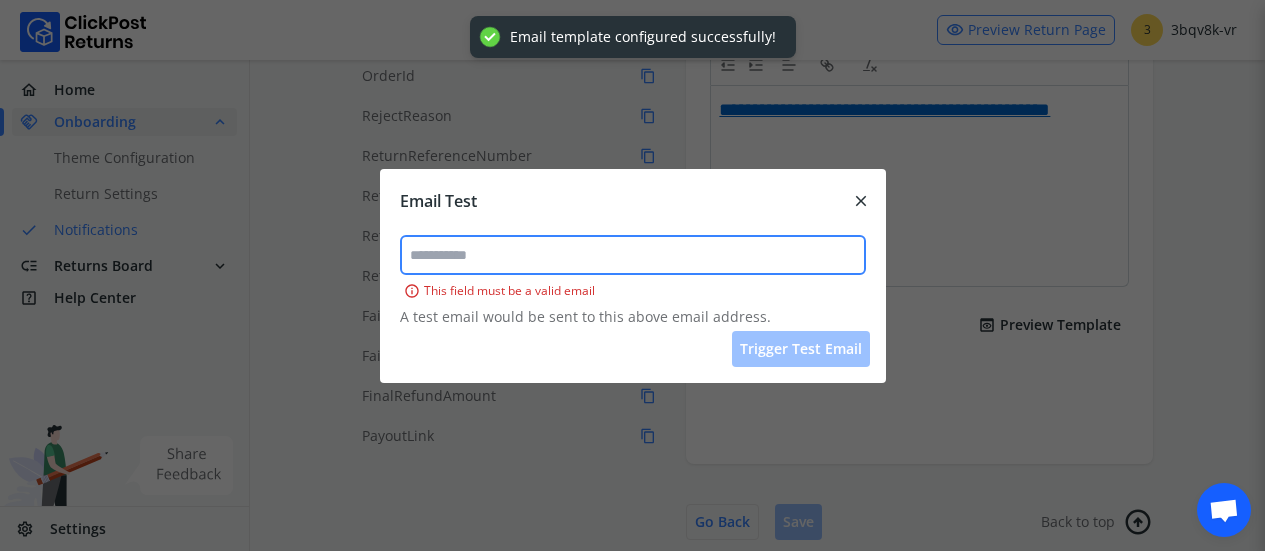 click at bounding box center [633, 255] 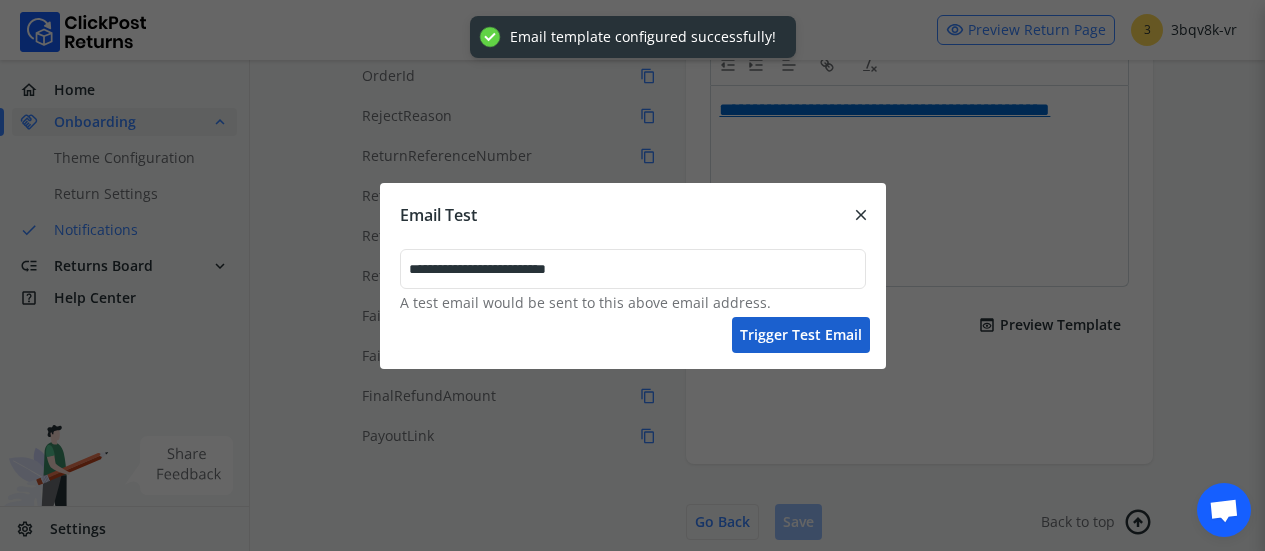 type on "**********" 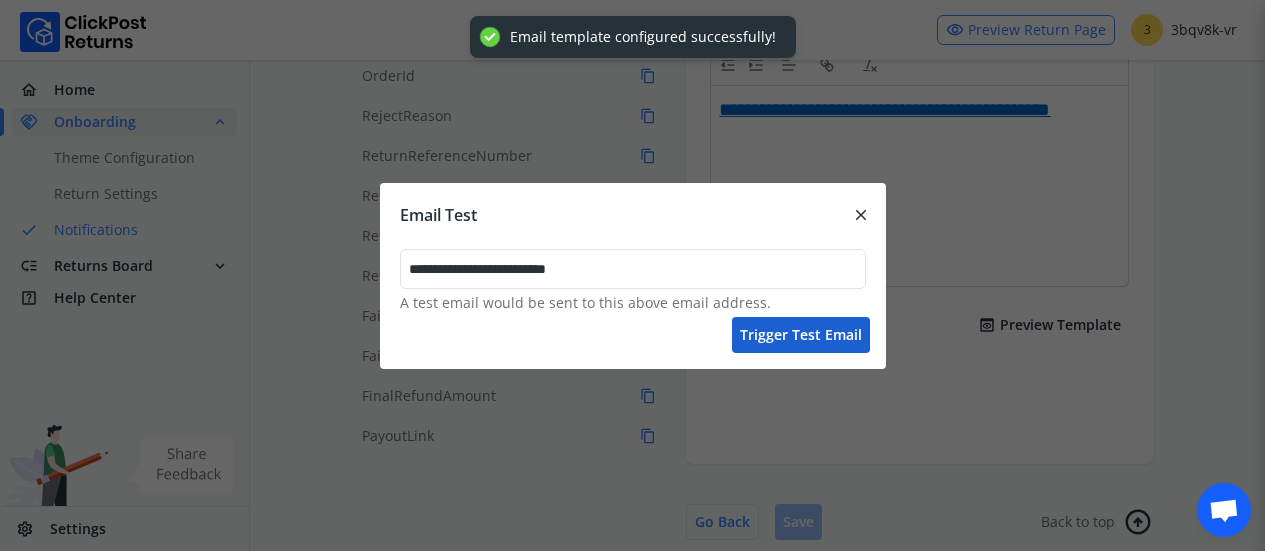 click on "Trigger test email" at bounding box center (801, 335) 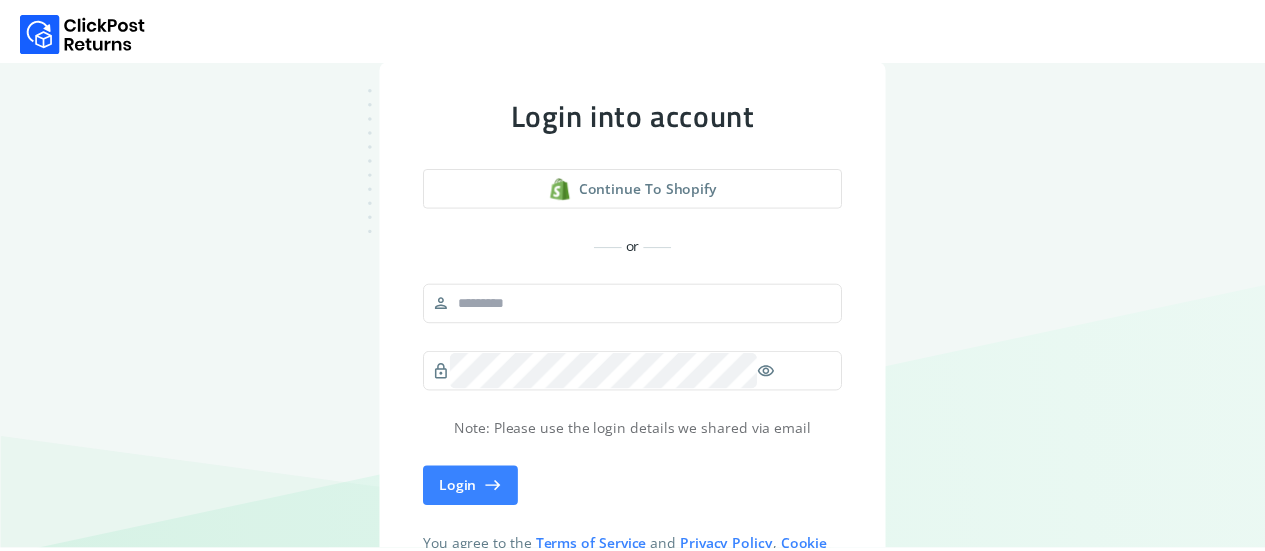 scroll, scrollTop: 0, scrollLeft: 0, axis: both 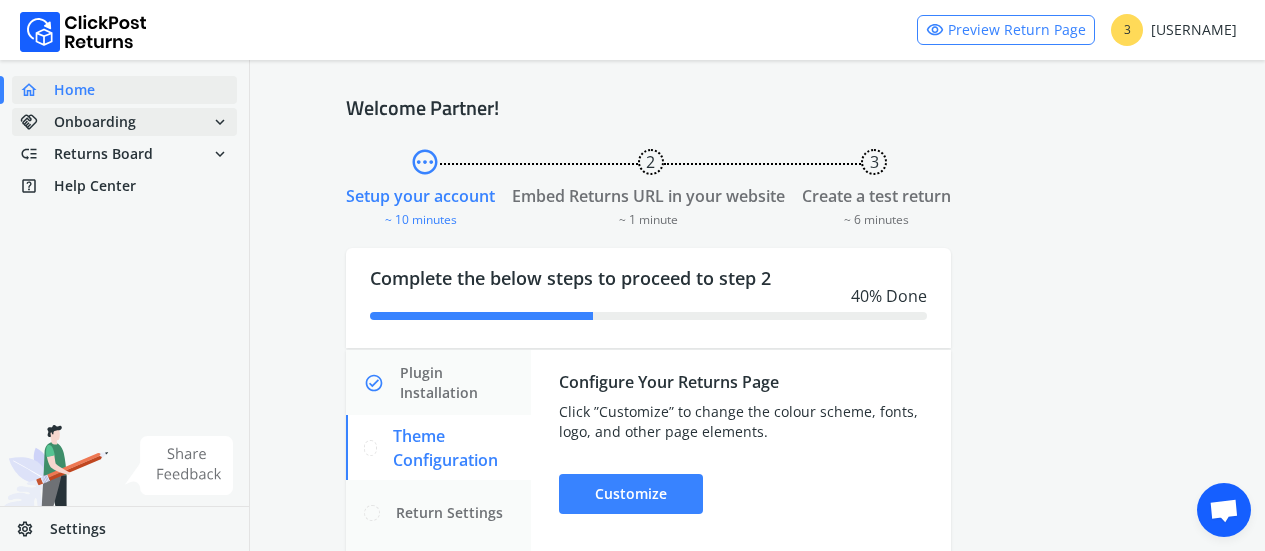 click on "Onboarding" at bounding box center (95, 122) 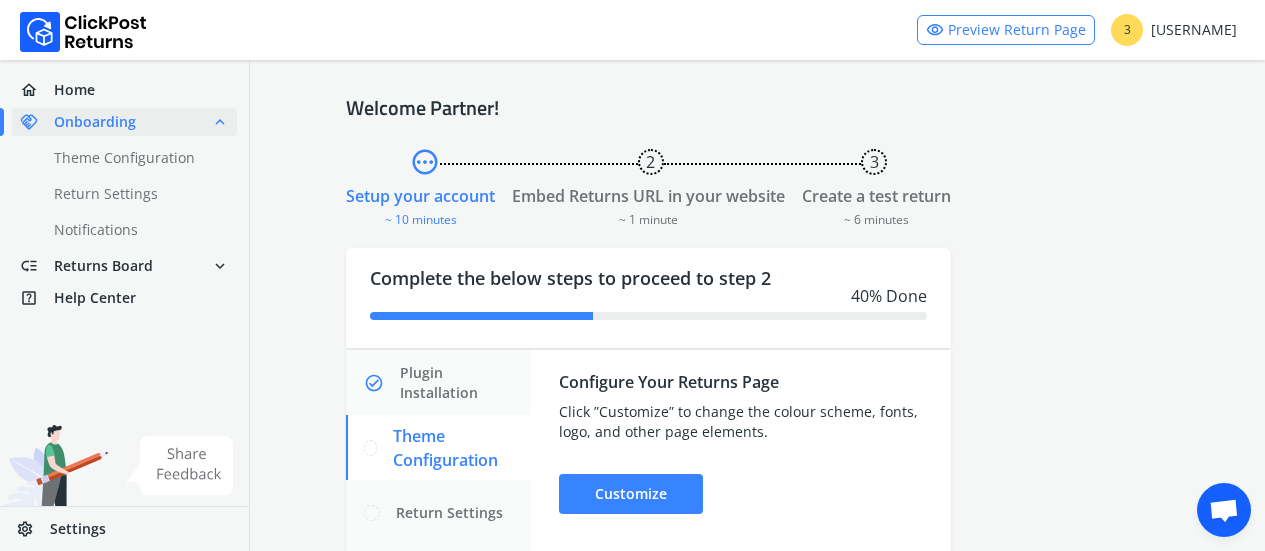 click on "home Home handshake Onboarding expand_less done Theme Configuration done Return Settings done Notifications low_priority Returns Board expand_more help_center Help Center" at bounding box center (124, 194) 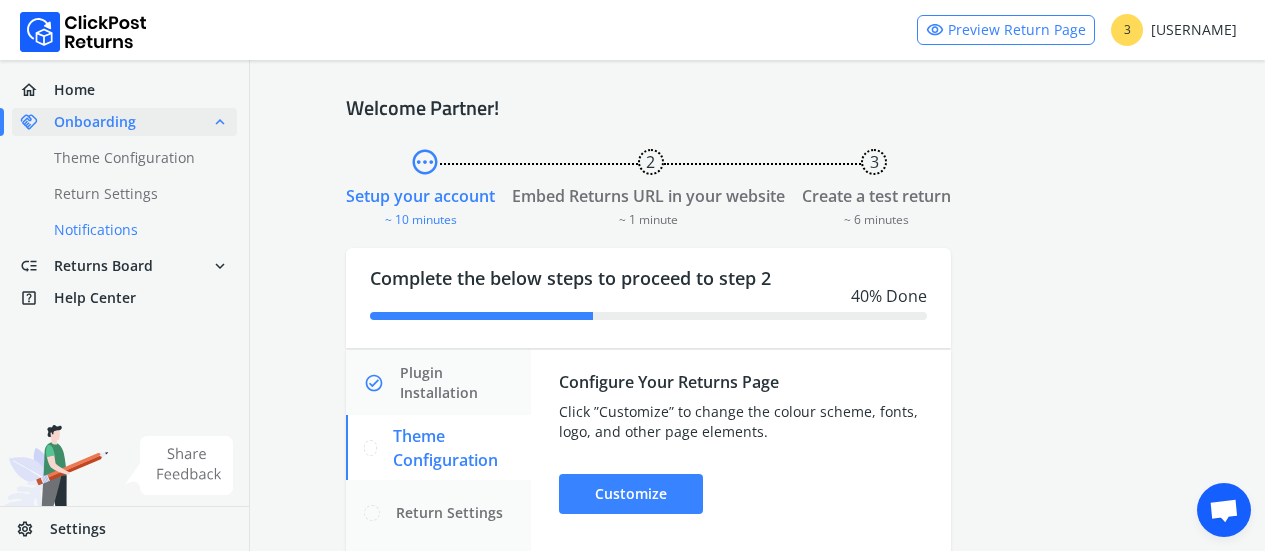 click on "done Notifications" at bounding box center (136, 230) 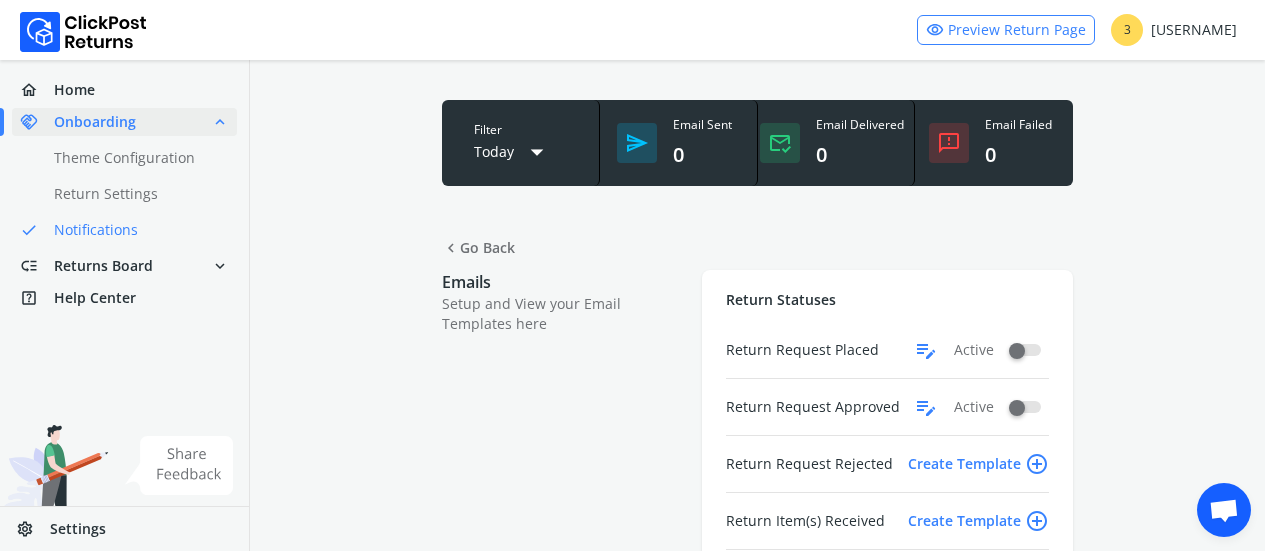 click on "edit_note" at bounding box center [926, 407] 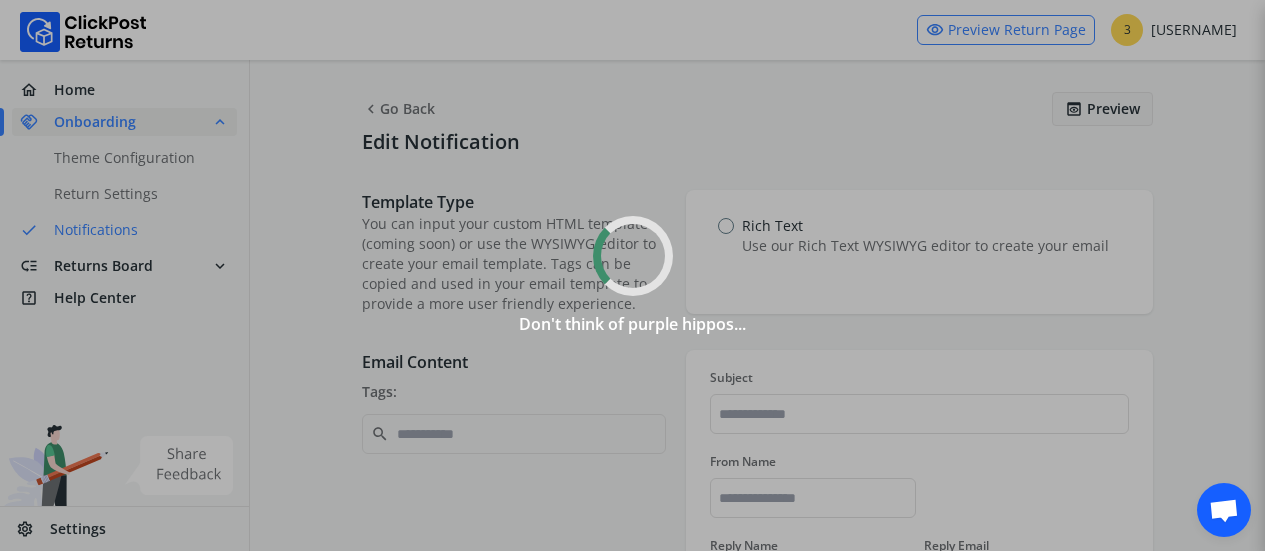 type on "**********" 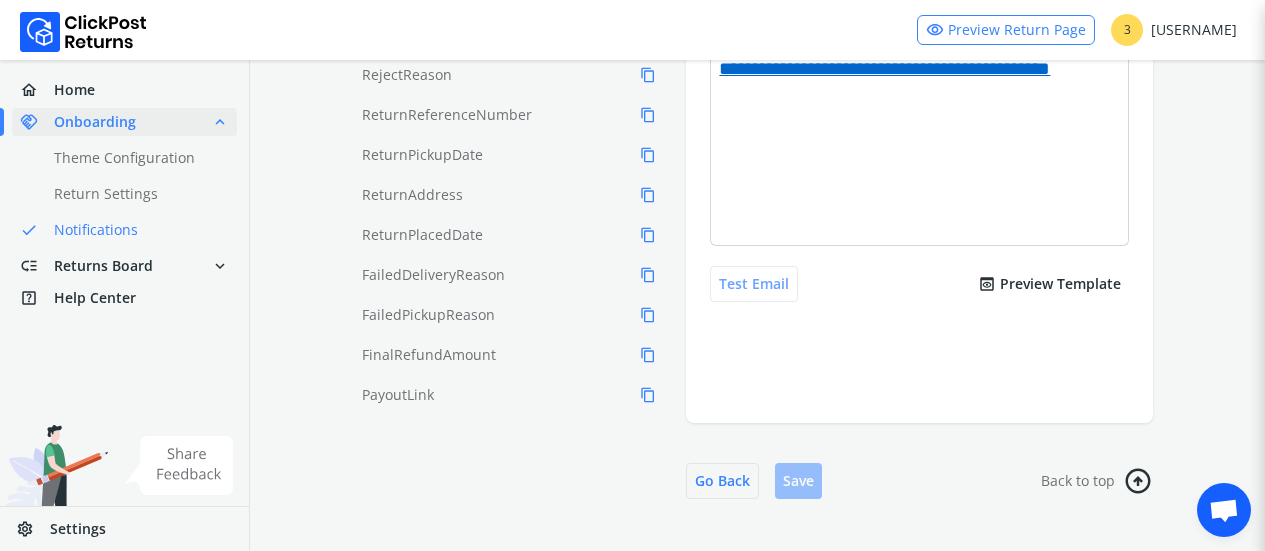scroll, scrollTop: 663, scrollLeft: 0, axis: vertical 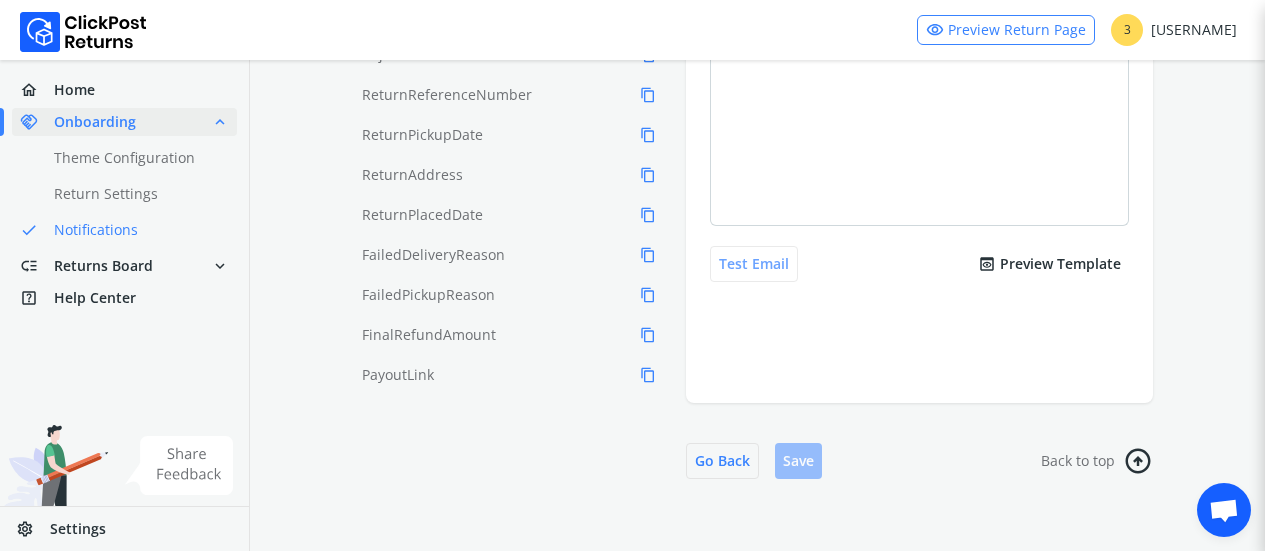click on "Test Email" at bounding box center (754, 264) 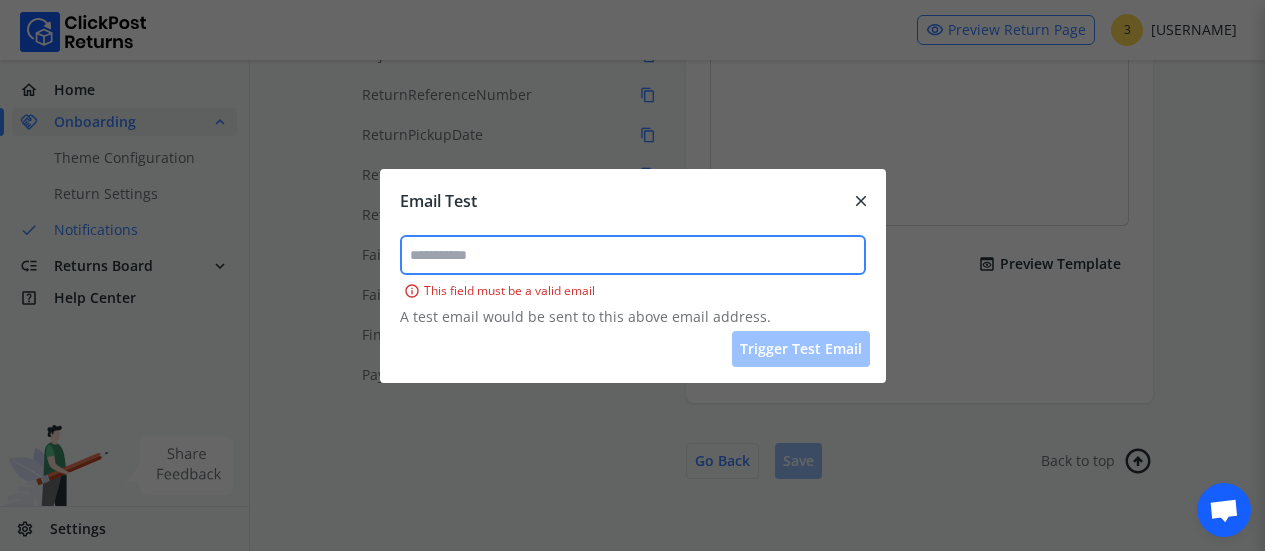 click at bounding box center [633, 255] 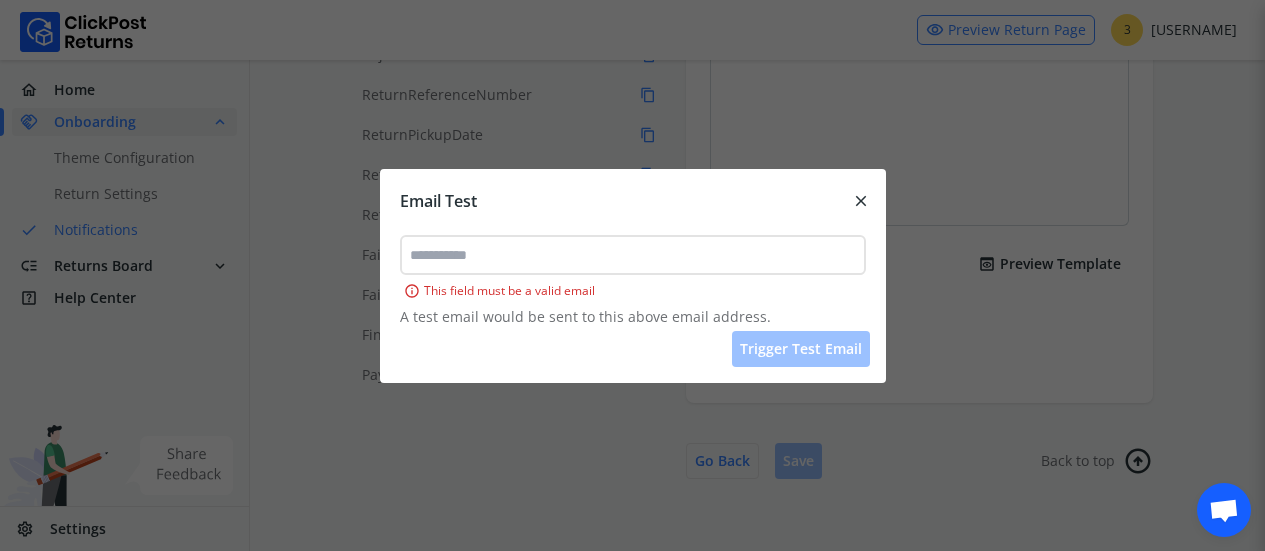 paste on "**********" 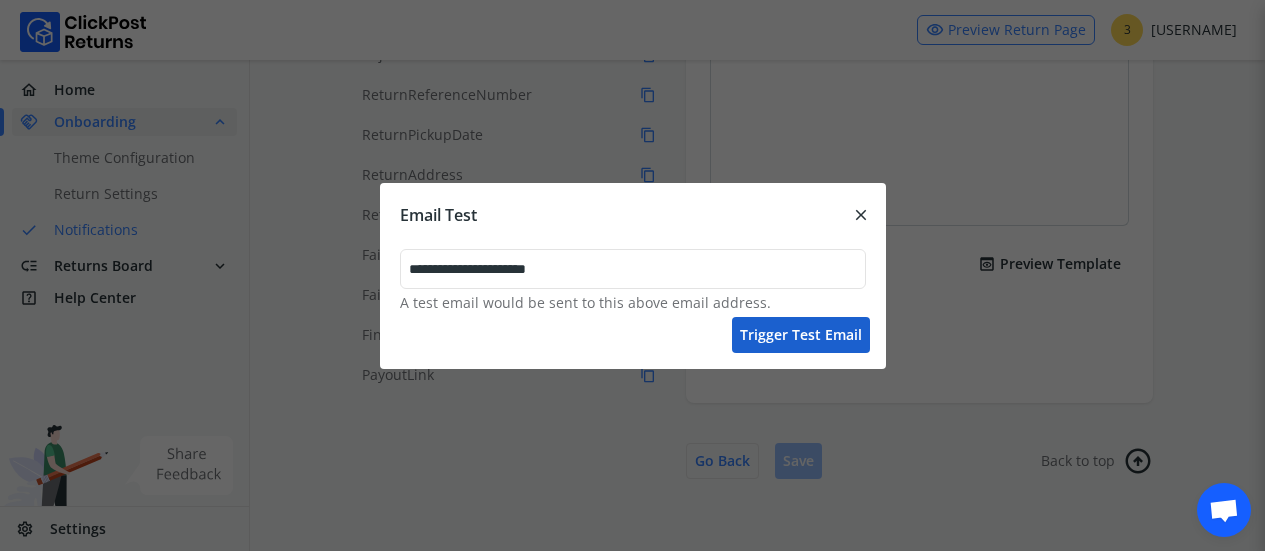 type on "**********" 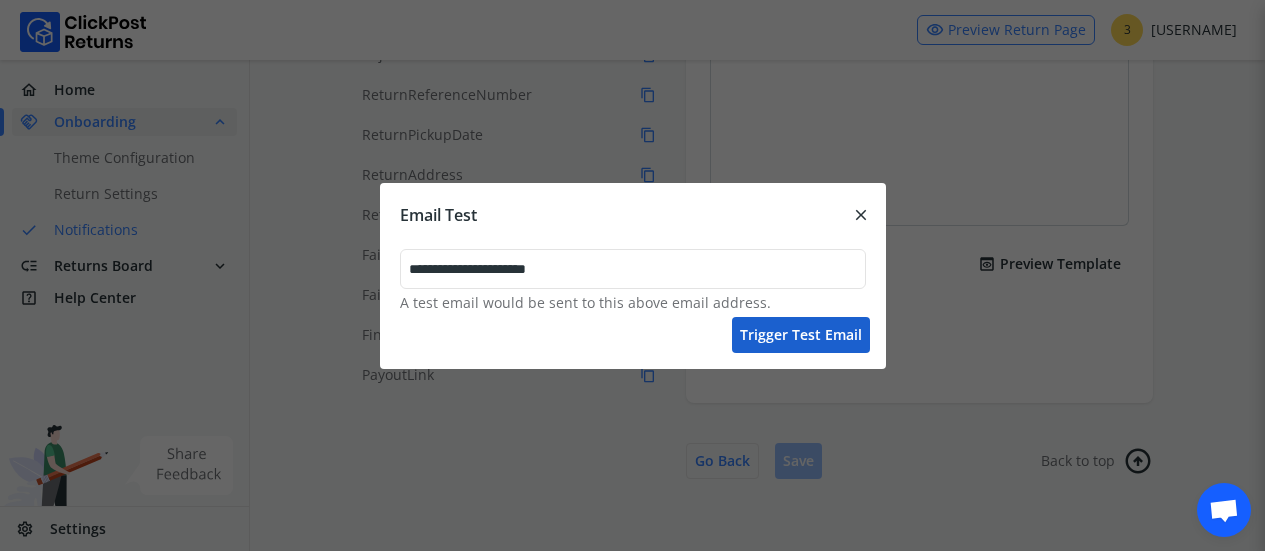 click on "Trigger test email" at bounding box center (801, 335) 